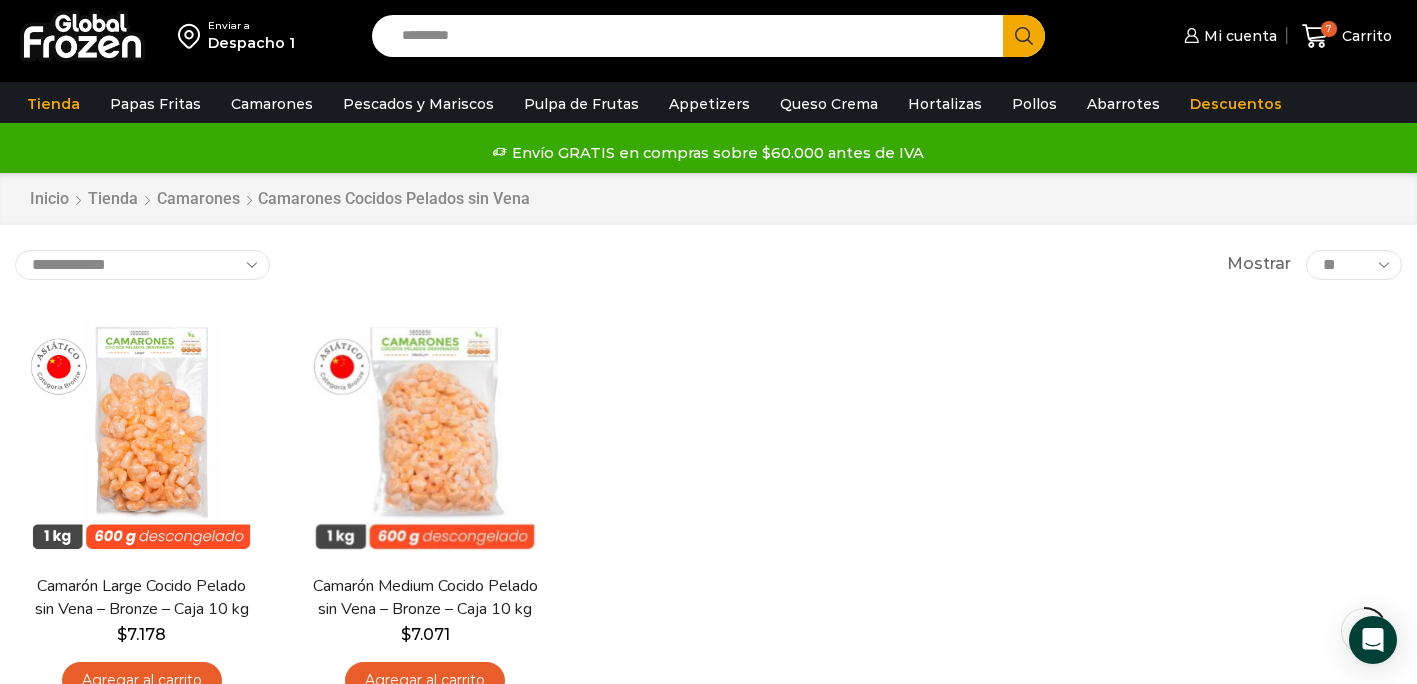 scroll, scrollTop: 94, scrollLeft: 0, axis: vertical 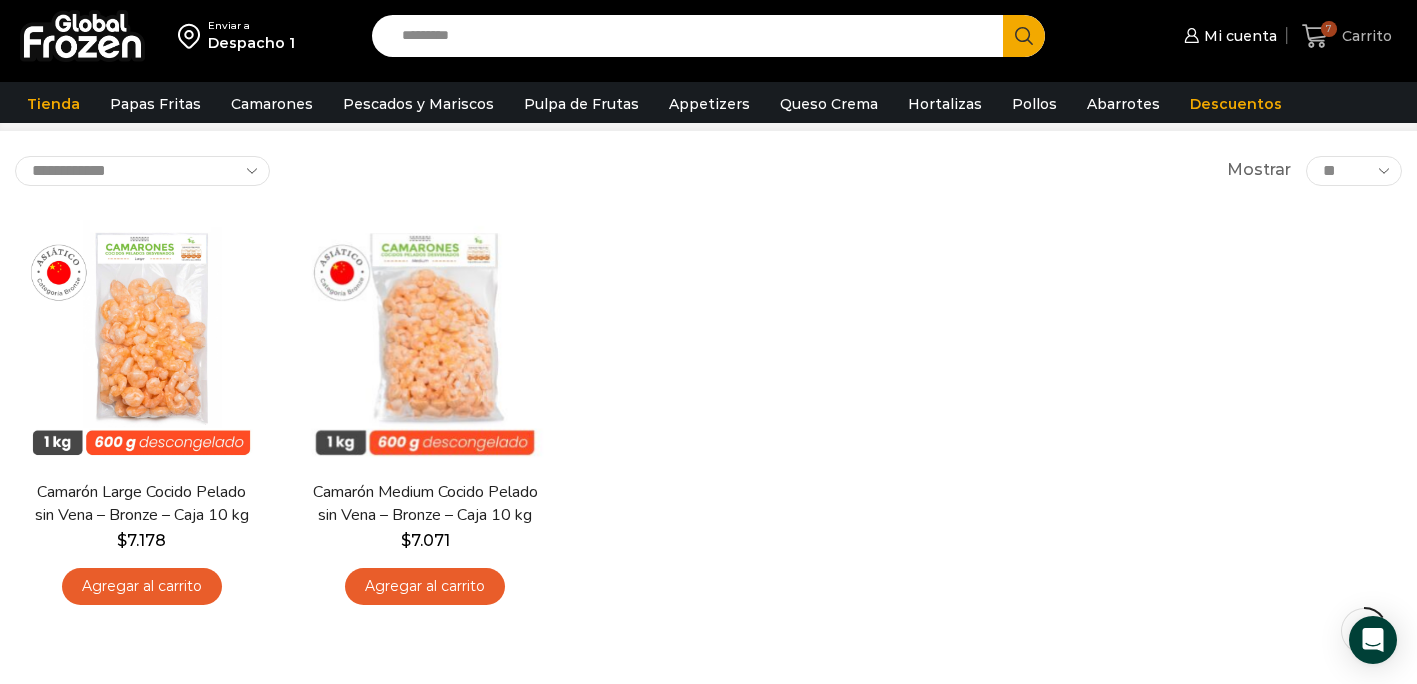 click 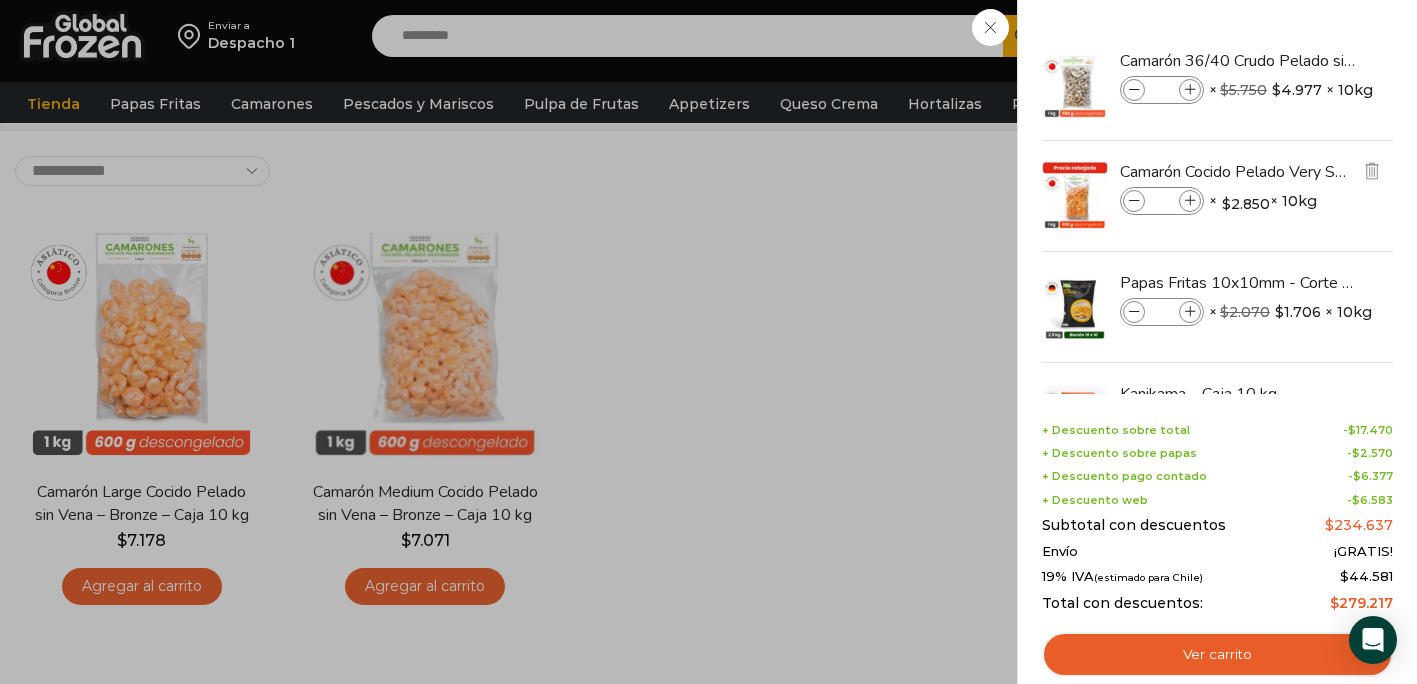 scroll, scrollTop: 205, scrollLeft: 0, axis: vertical 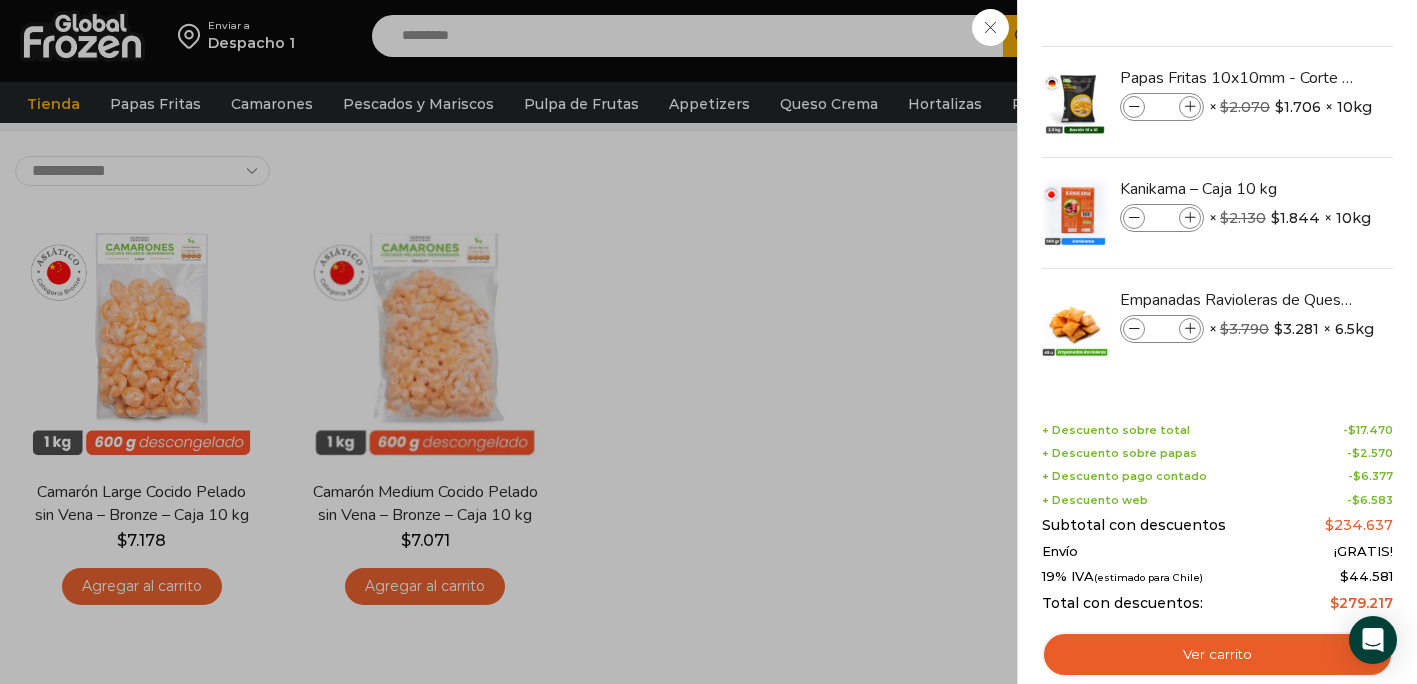 click on "7
Carrito
7
7
Shopping Cart
*" at bounding box center [1347, 36] 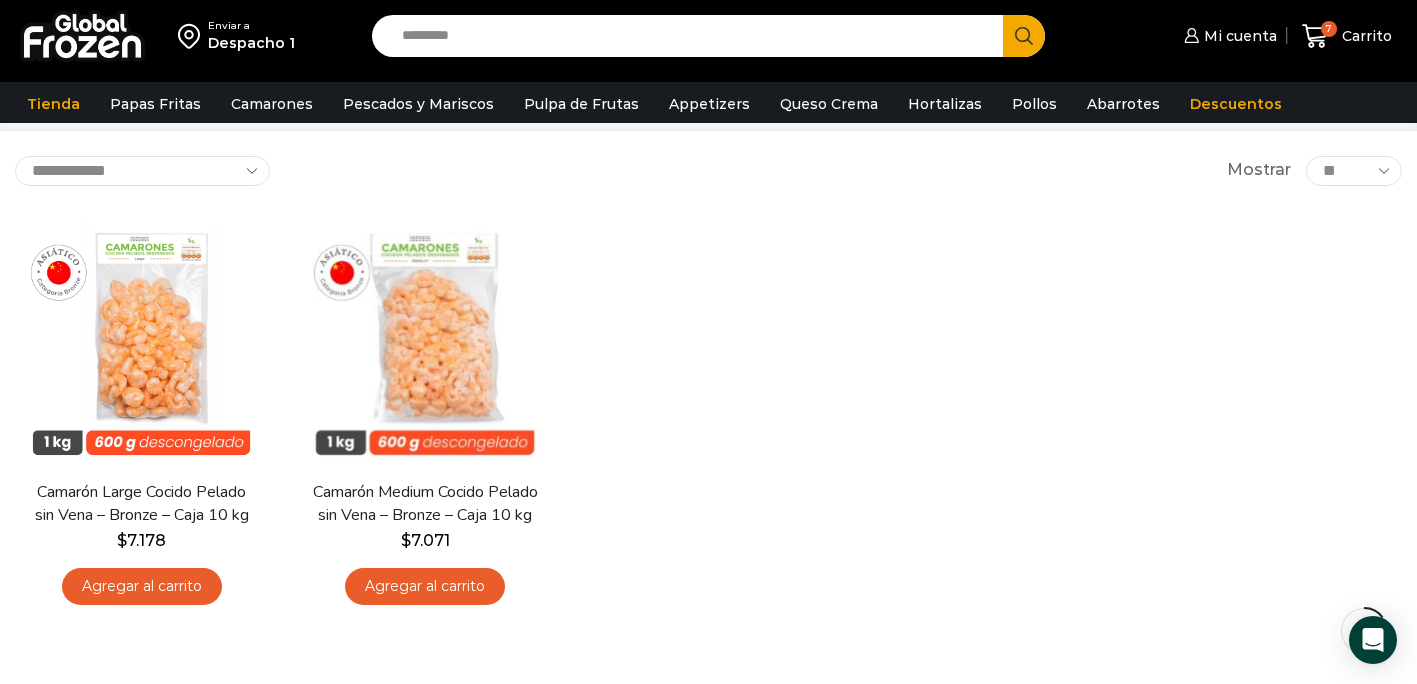 click on "Search input" at bounding box center (693, 36) 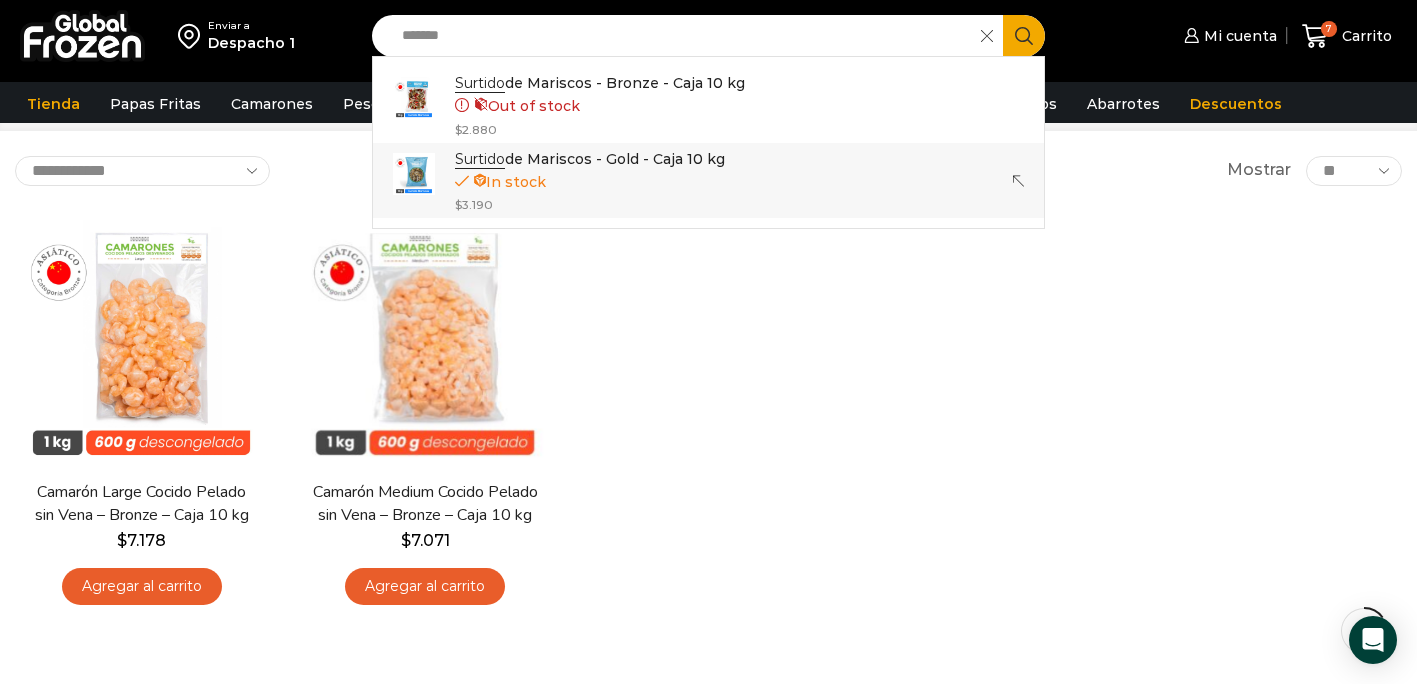 click on "Surtido  de Mariscos - Gold - Caja 10 kg" at bounding box center [590, 159] 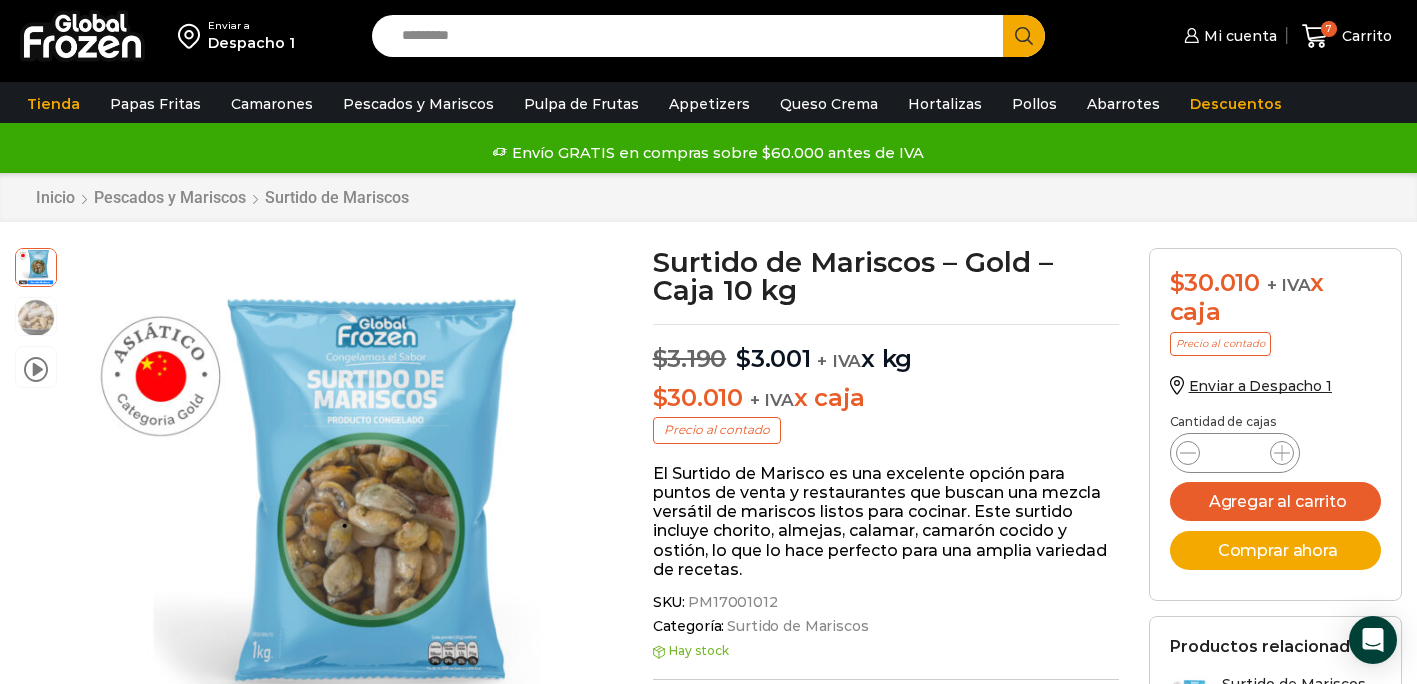 scroll, scrollTop: 1, scrollLeft: 0, axis: vertical 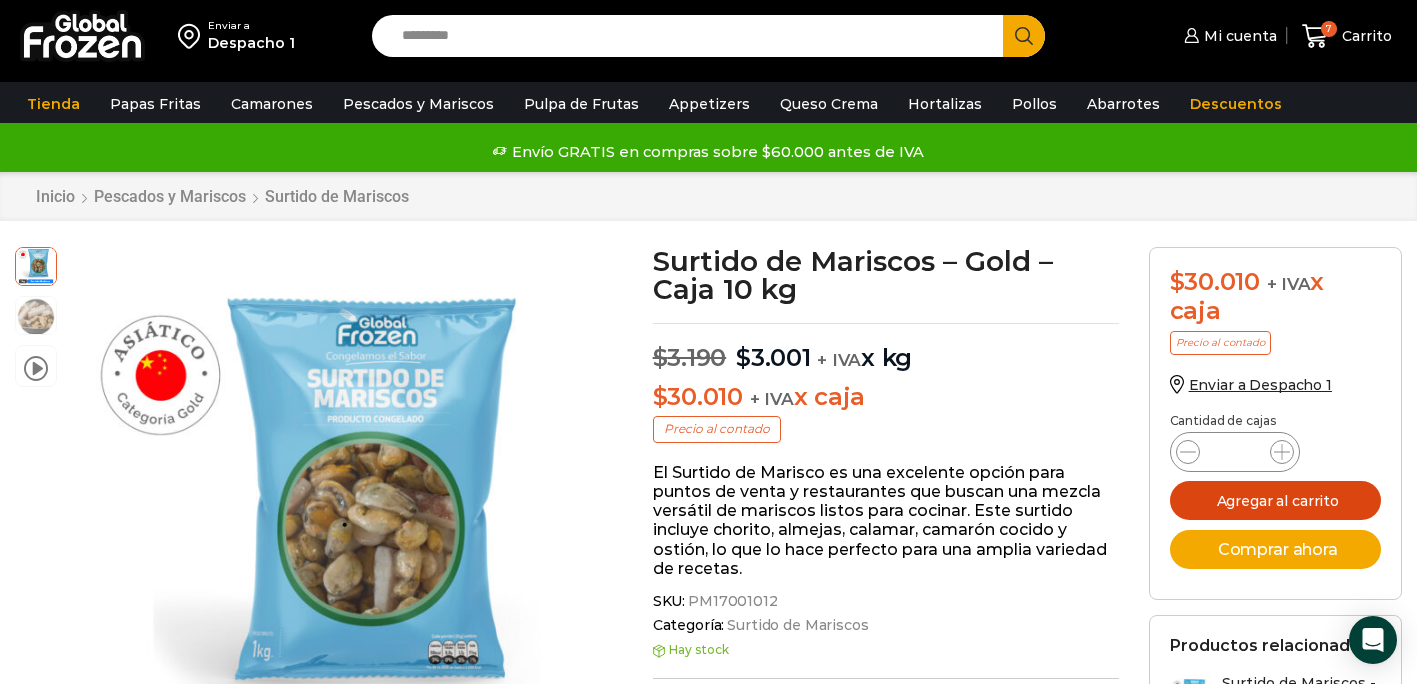 click on "Agregar al carrito" at bounding box center [1275, 500] 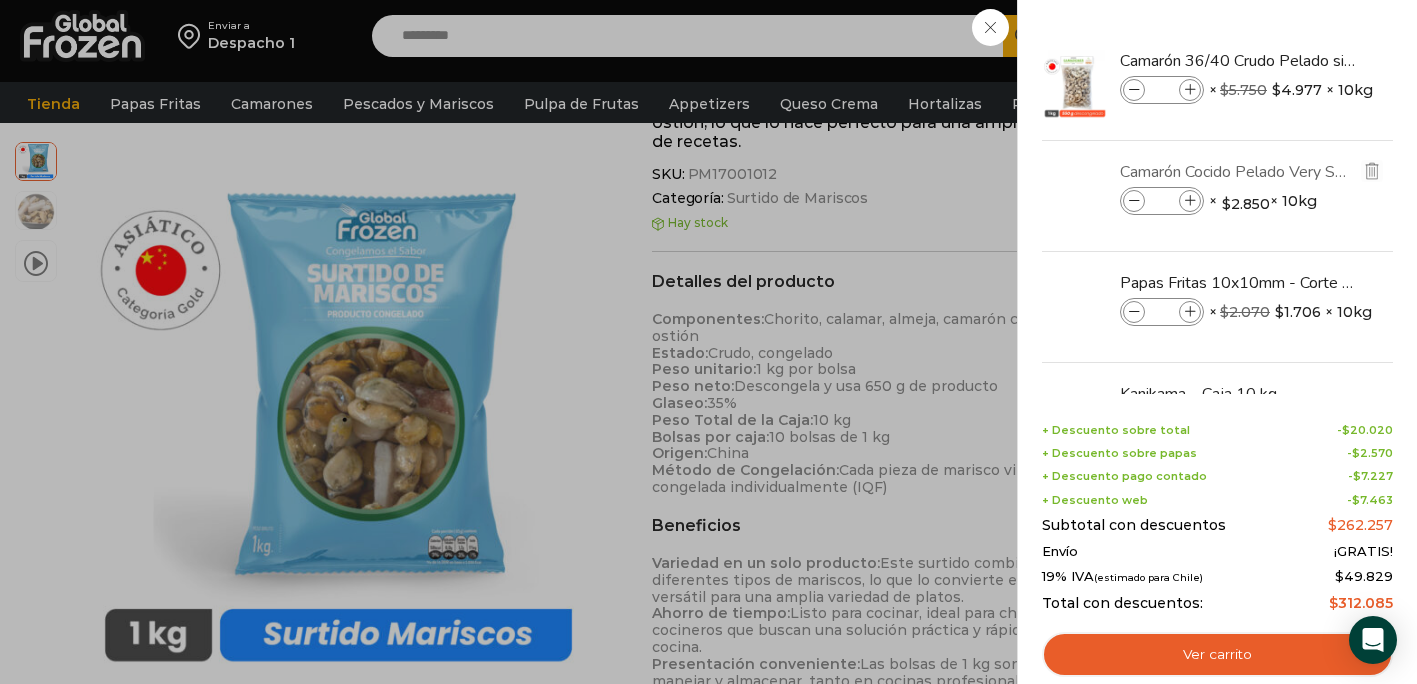 scroll, scrollTop: 442, scrollLeft: 0, axis: vertical 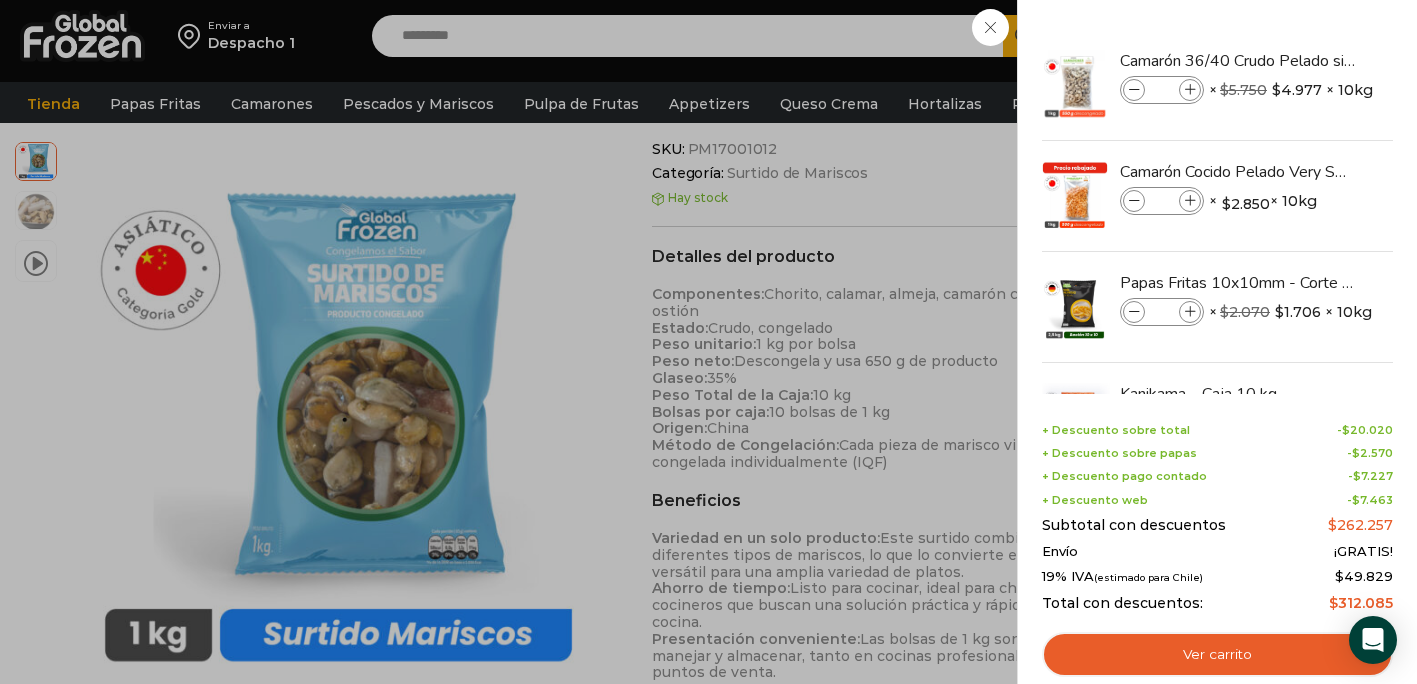 click on "8
Carrito
8
8
Shopping Cart
*" at bounding box center (1347, 36) 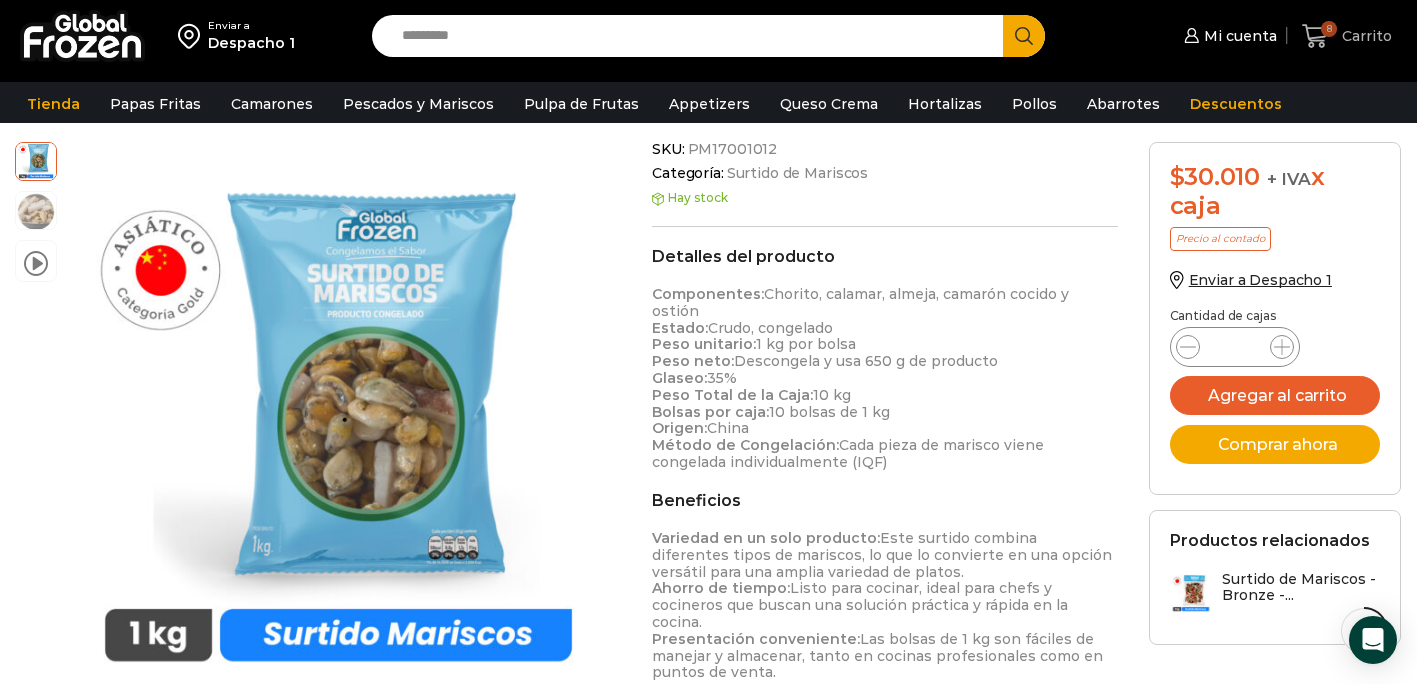 click 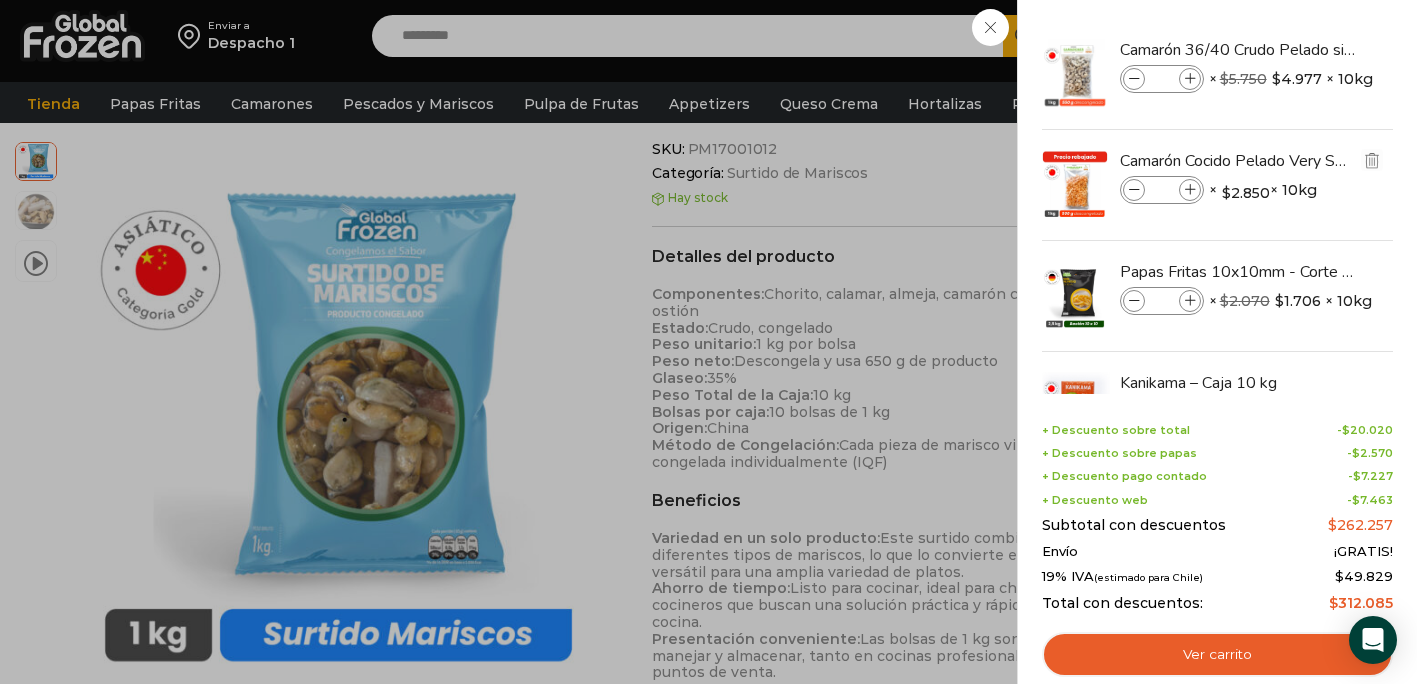 scroll, scrollTop: 13, scrollLeft: 0, axis: vertical 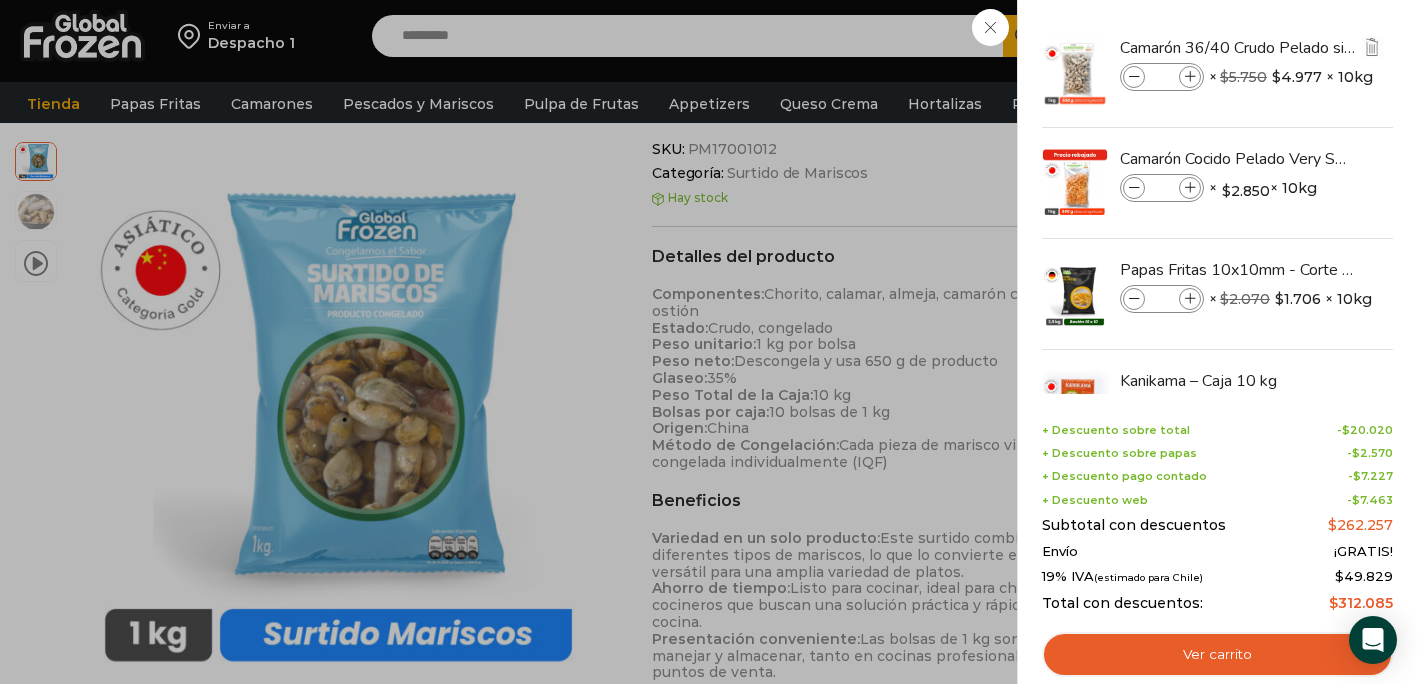 click at bounding box center (1190, 77) 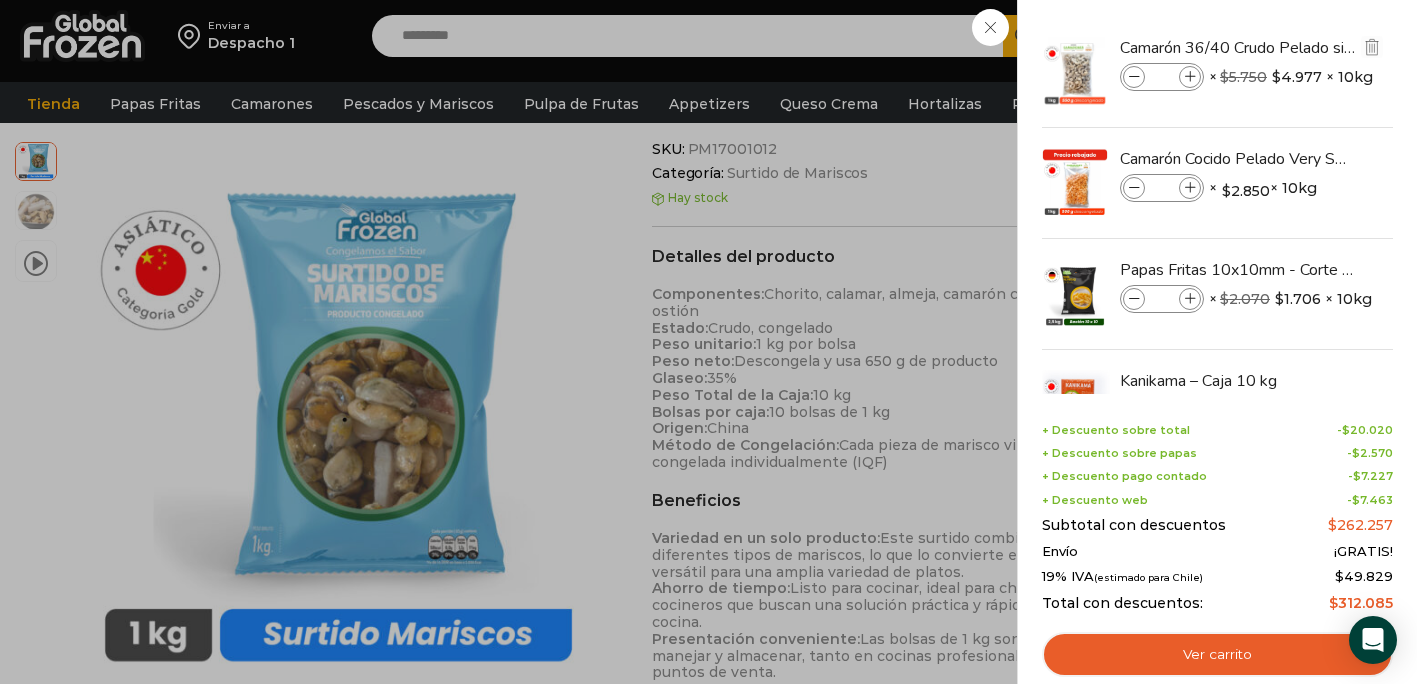type on "*" 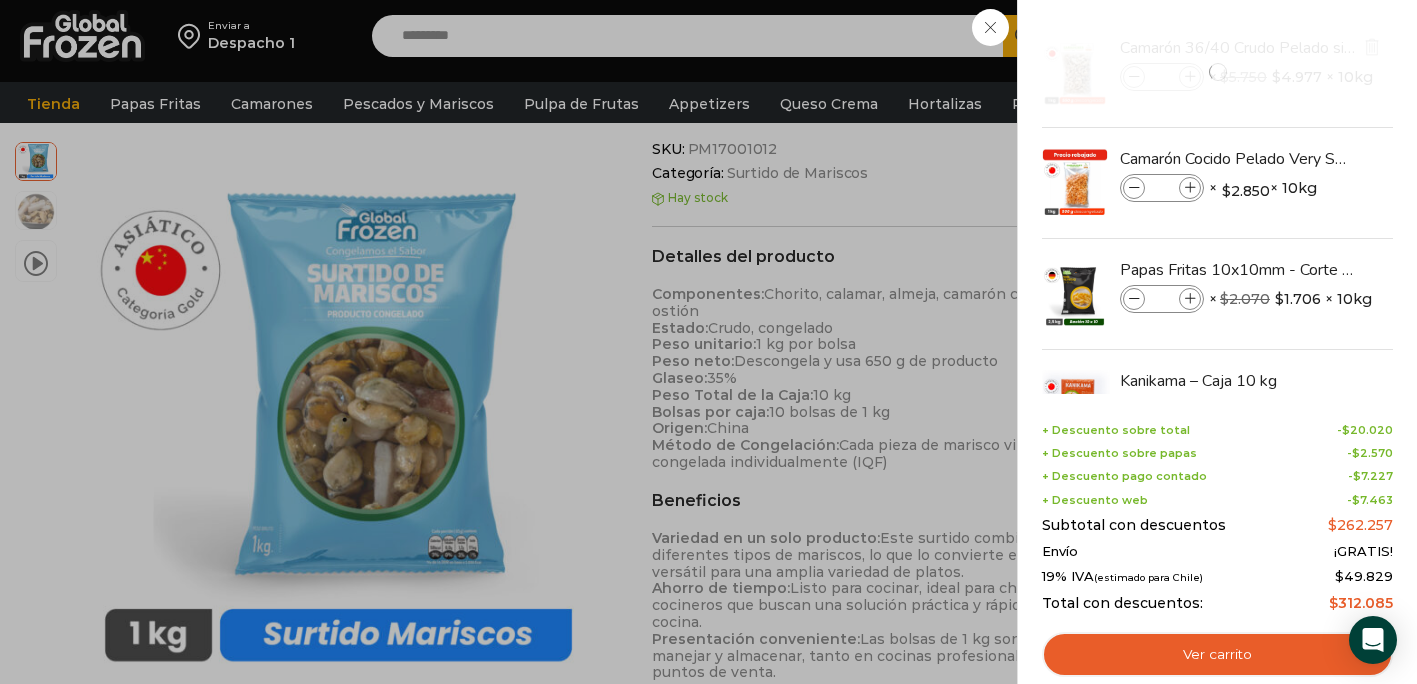 click on "Camarón 36/40 Crudo Pelado sin Vena - Bronze - Caja 10 kg
Camarón 36/40 Crudo Pelado sin Vena - Bronze - Caja 10 kg cantidad
*
×  $ 5.750   Original price was: $5.750. $ 4.977 Current price is: $4.977.  × 10kg 3 ×  $ 5.750   Original price was: $5.750. $ 4.977 Current price is: $4.977.  × 10kg
SKU:                                                 PM04001019" at bounding box center [1217, 72] 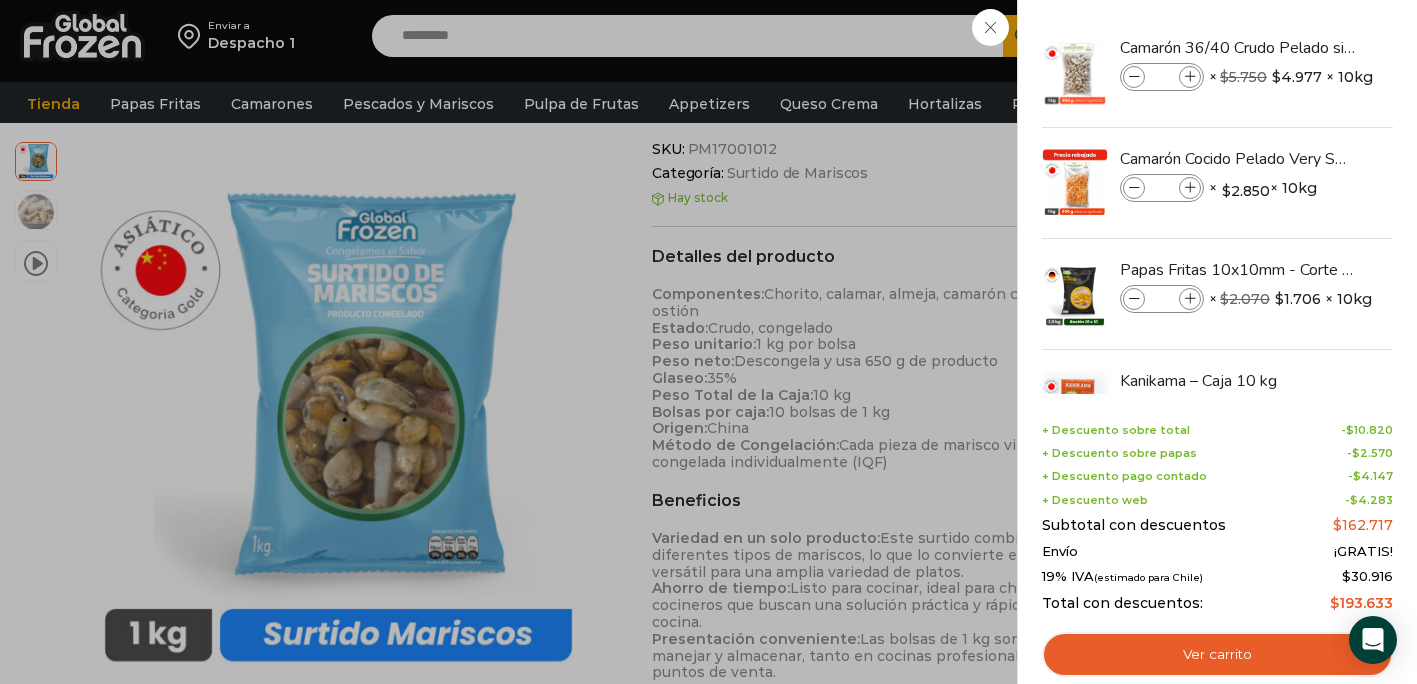 click at bounding box center (1190, 77) 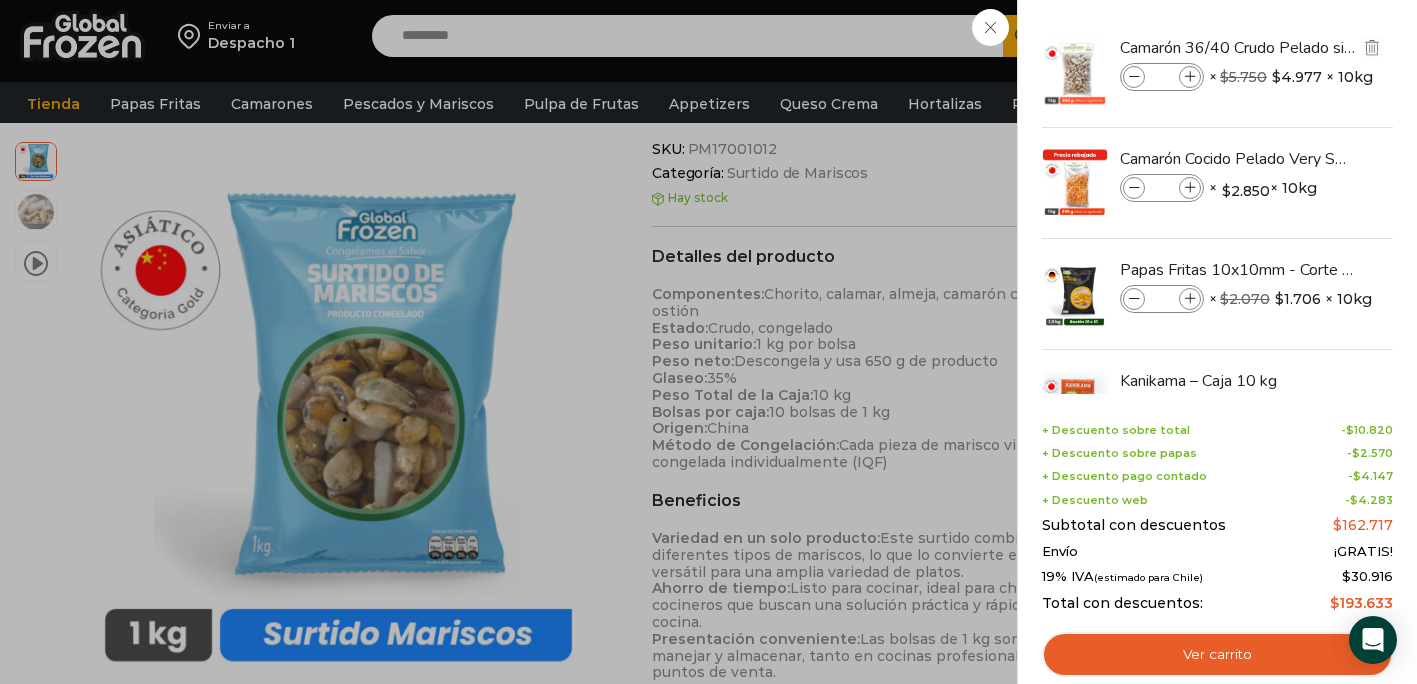 click at bounding box center [1190, 77] 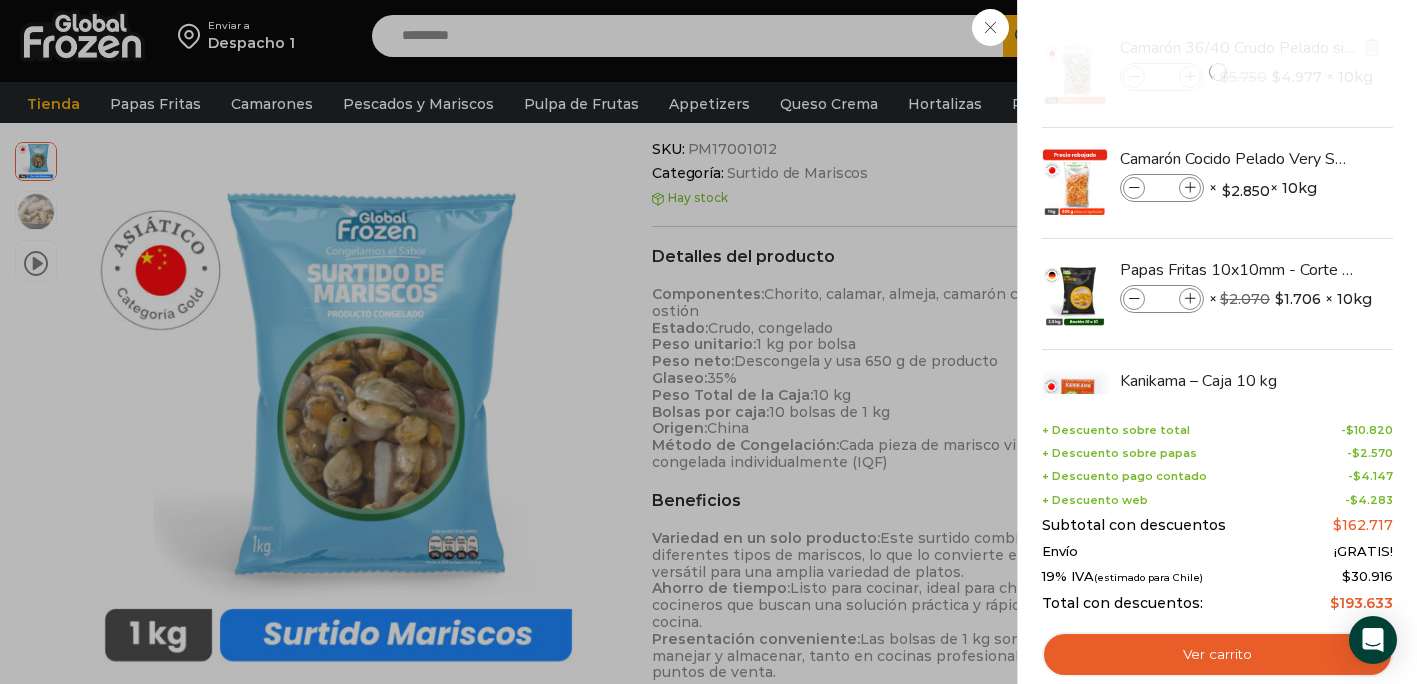 click at bounding box center [1217, 72] 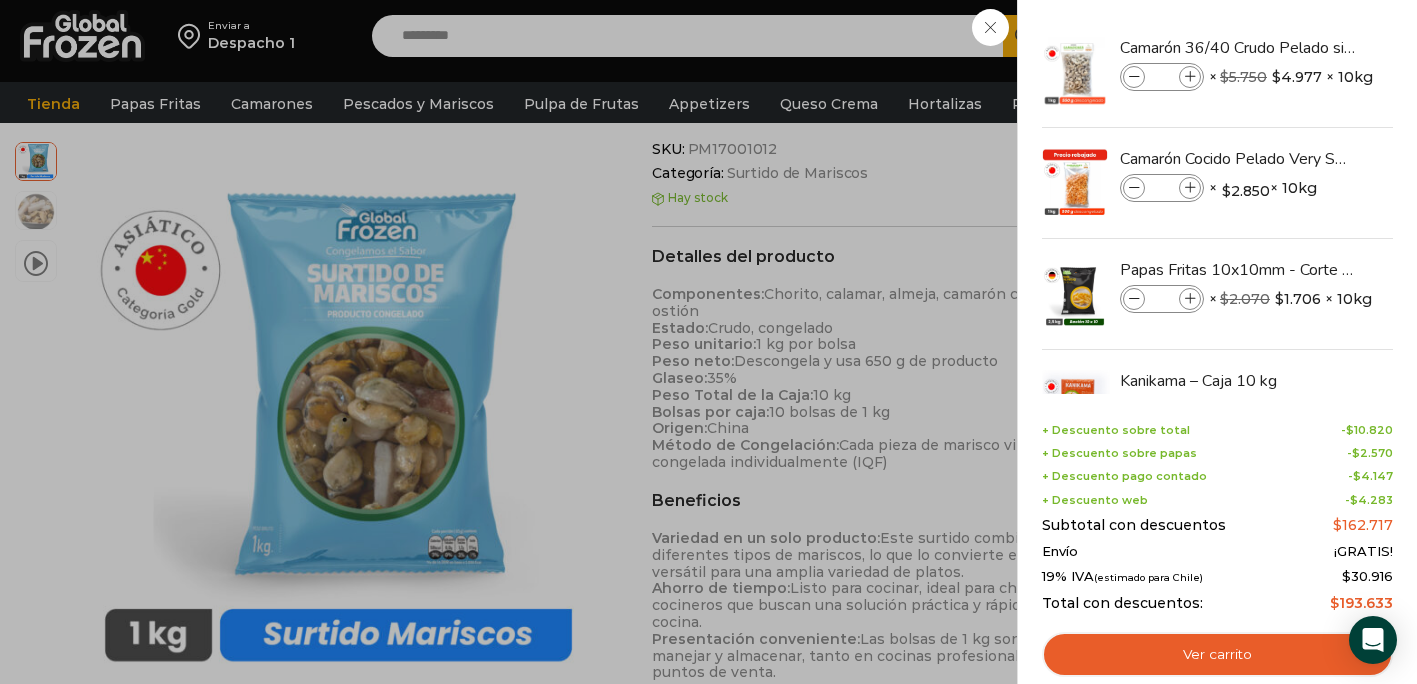 click at bounding box center [1190, 77] 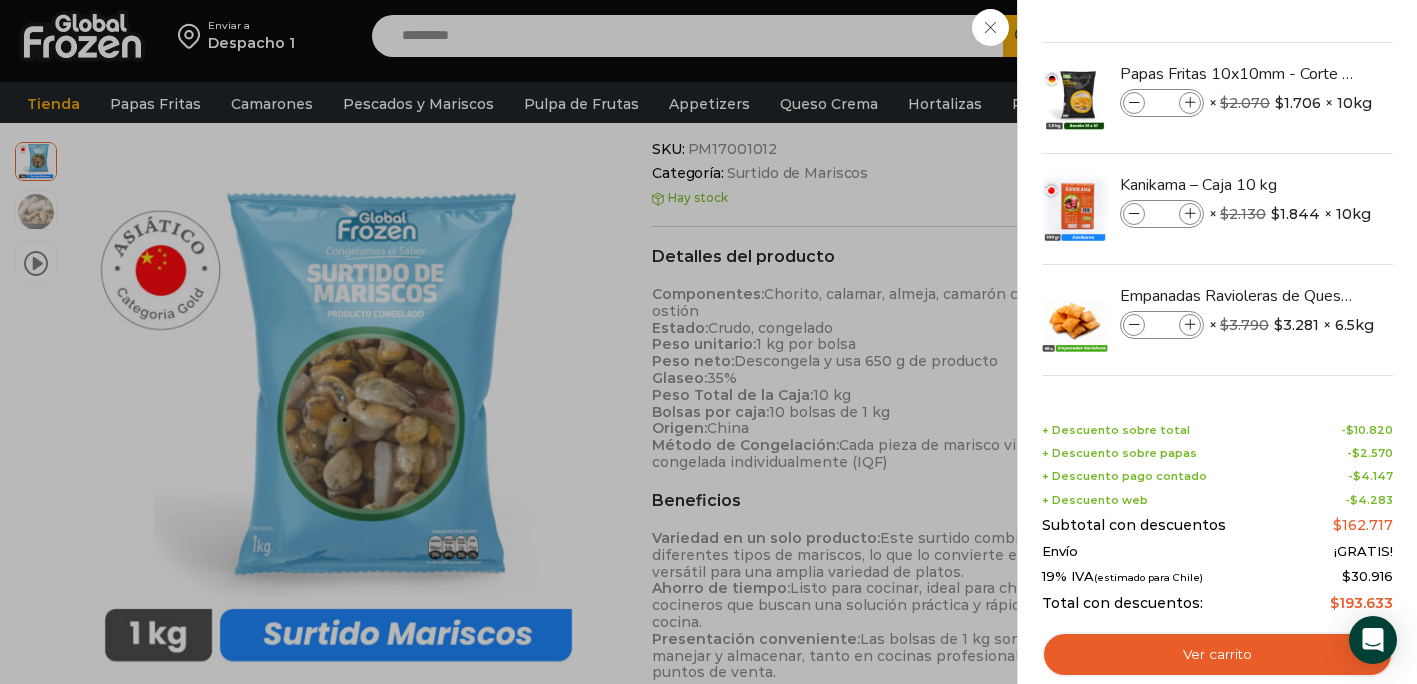 scroll, scrollTop: 316, scrollLeft: 0, axis: vertical 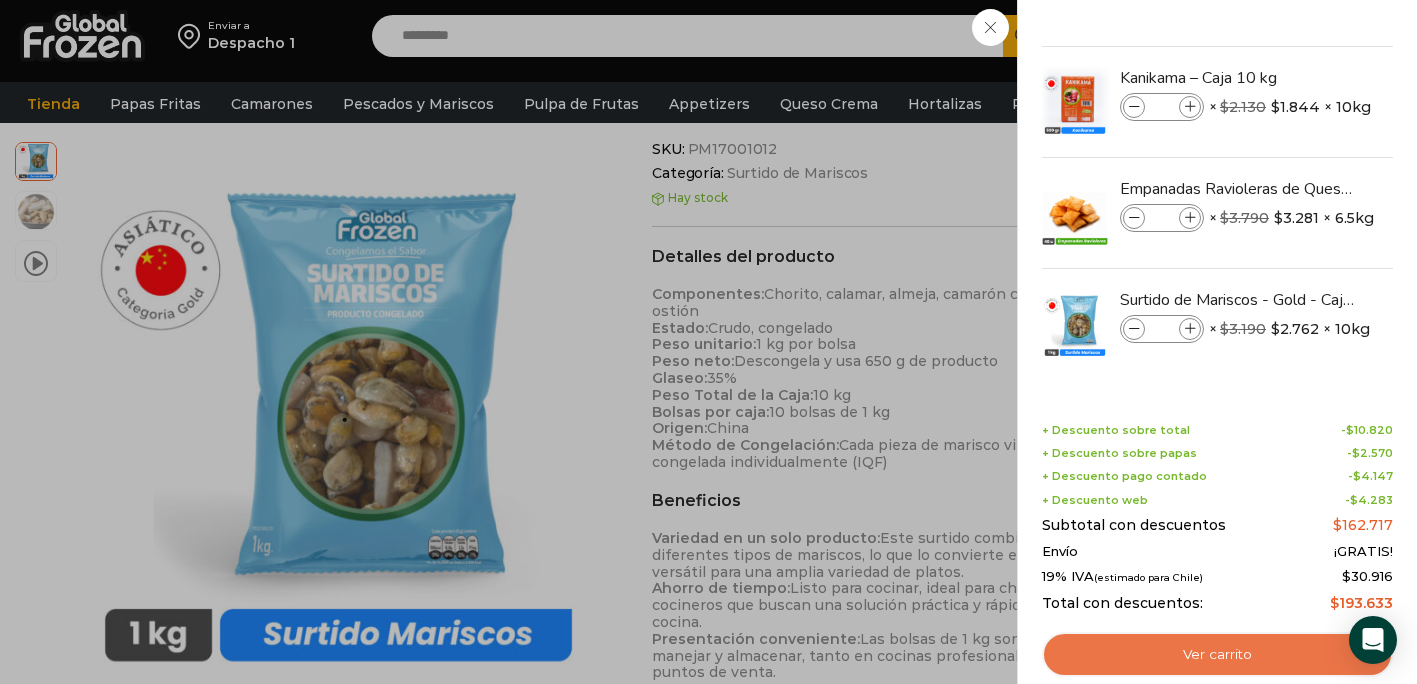 click on "Ver carrito" at bounding box center [1217, 655] 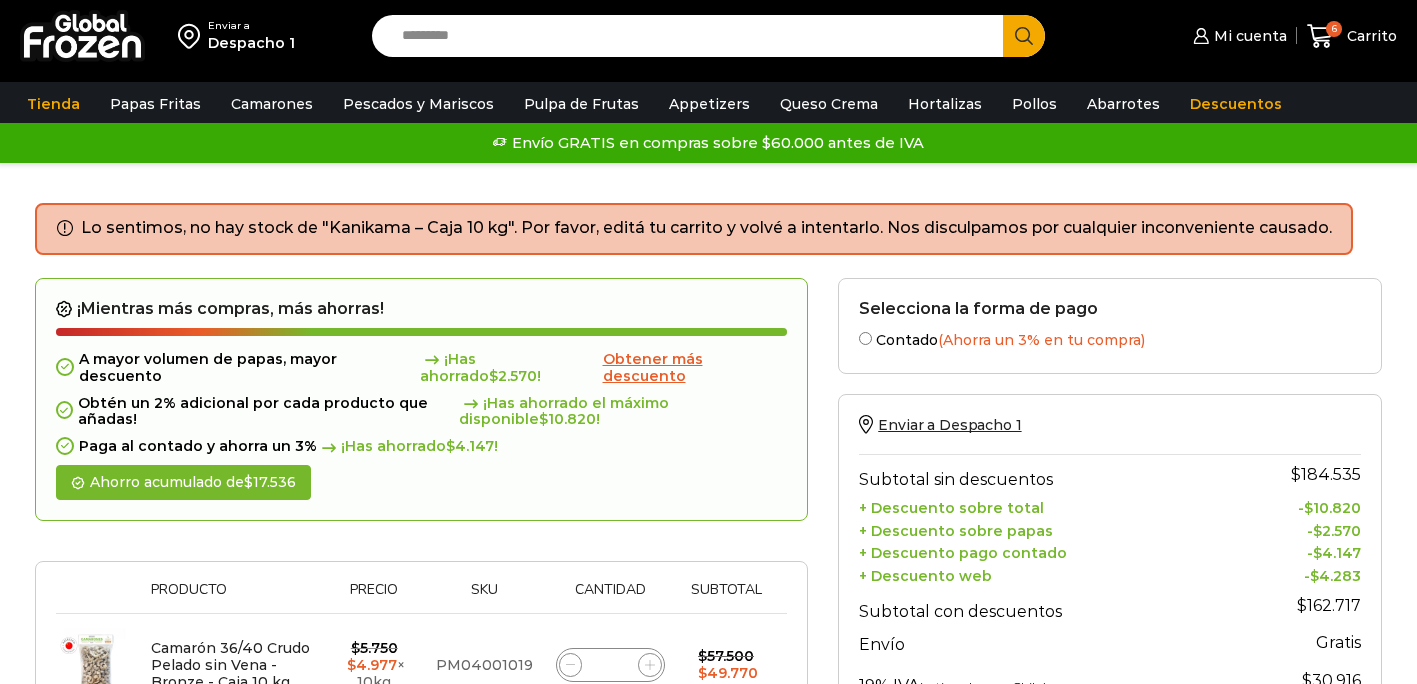 scroll, scrollTop: 0, scrollLeft: 0, axis: both 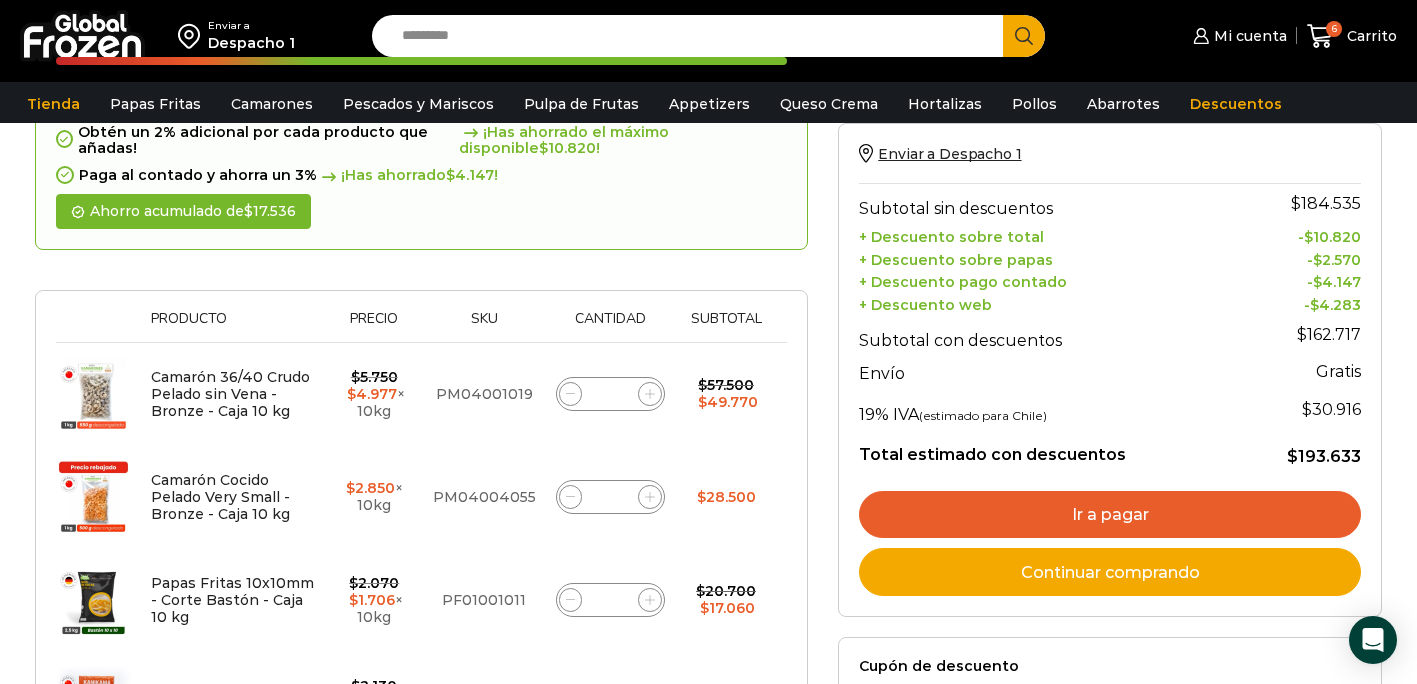 click 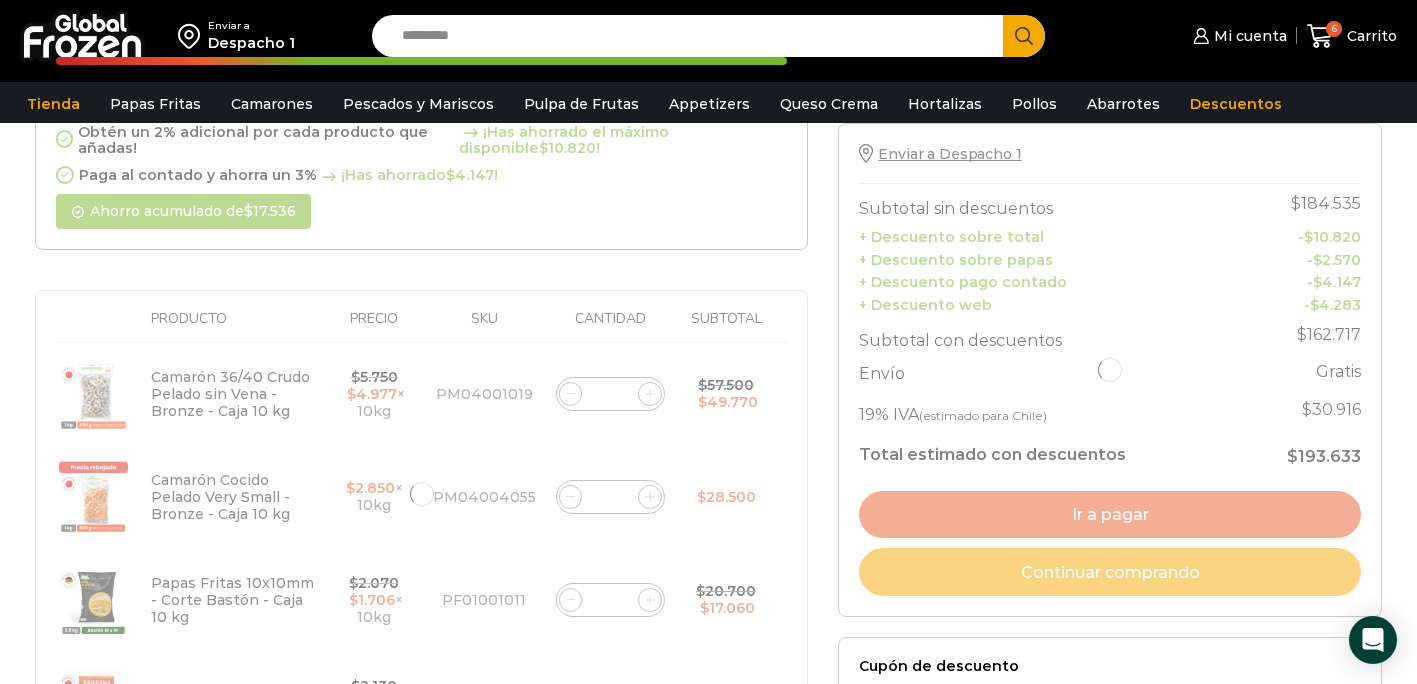 click 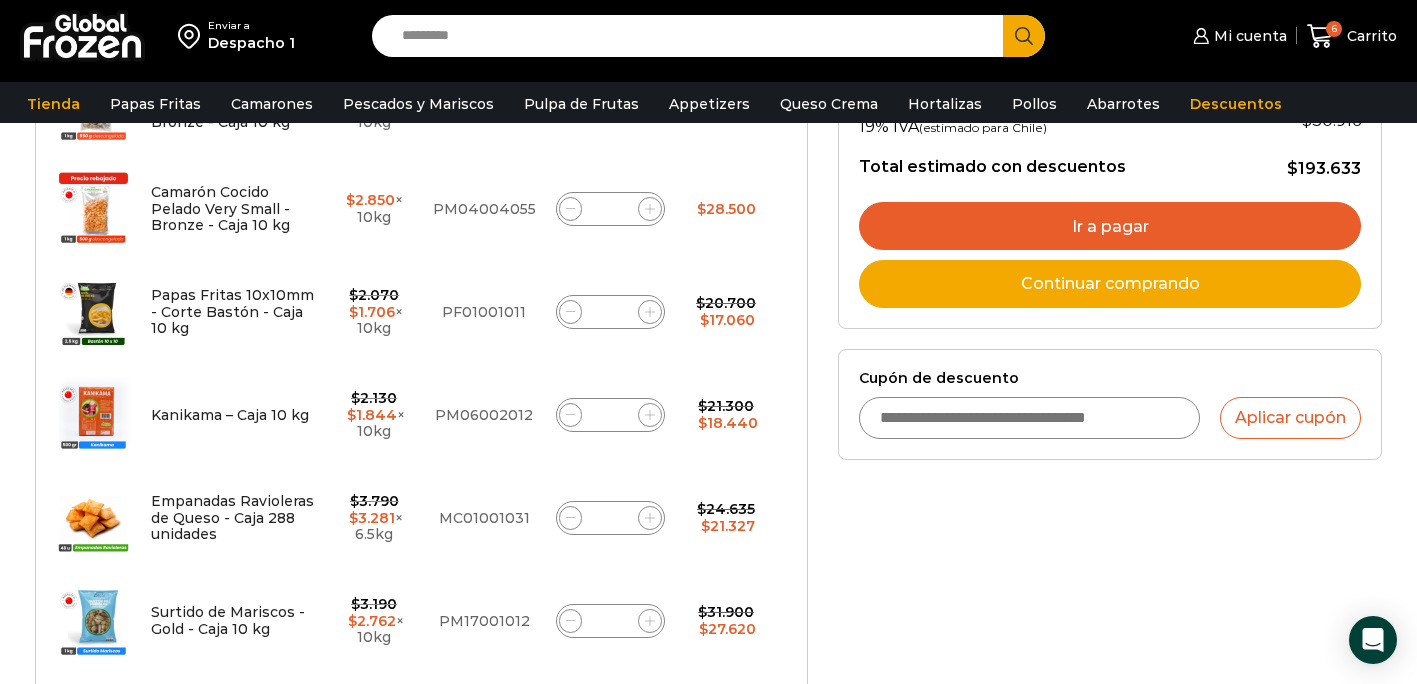 scroll, scrollTop: 689, scrollLeft: 0, axis: vertical 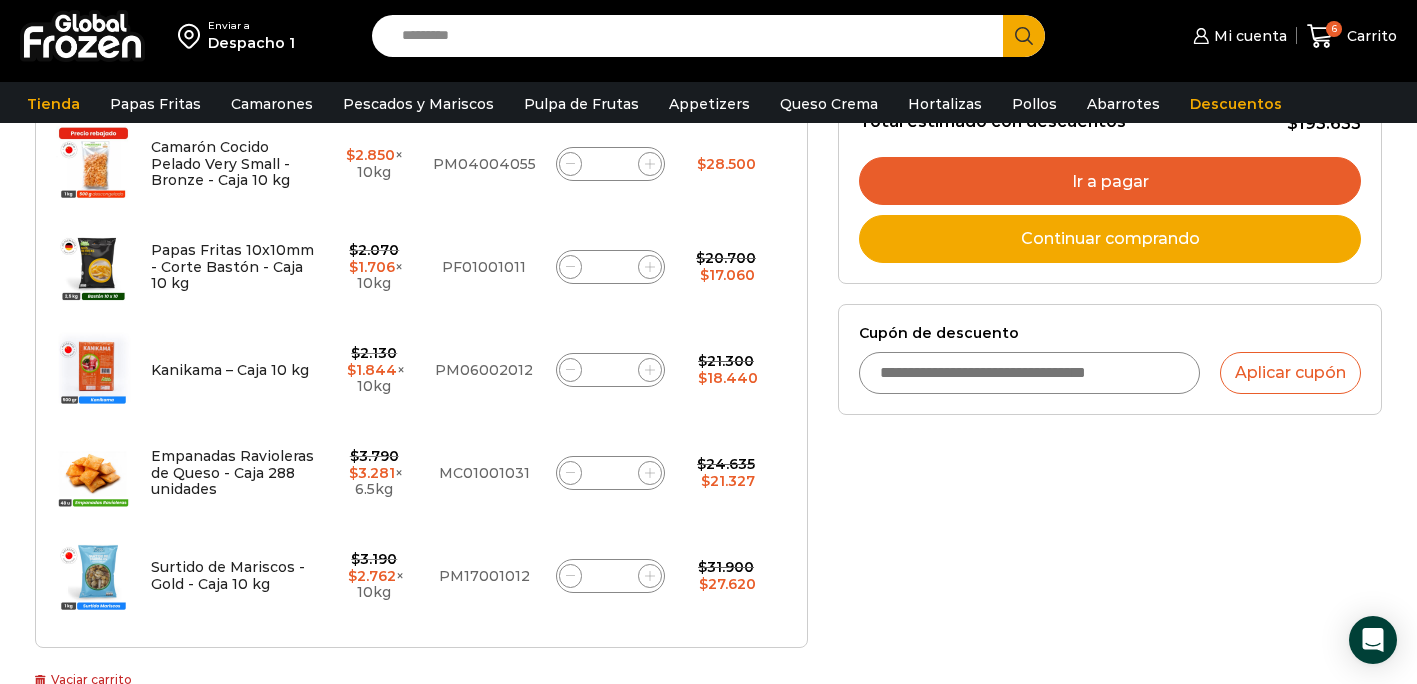 click 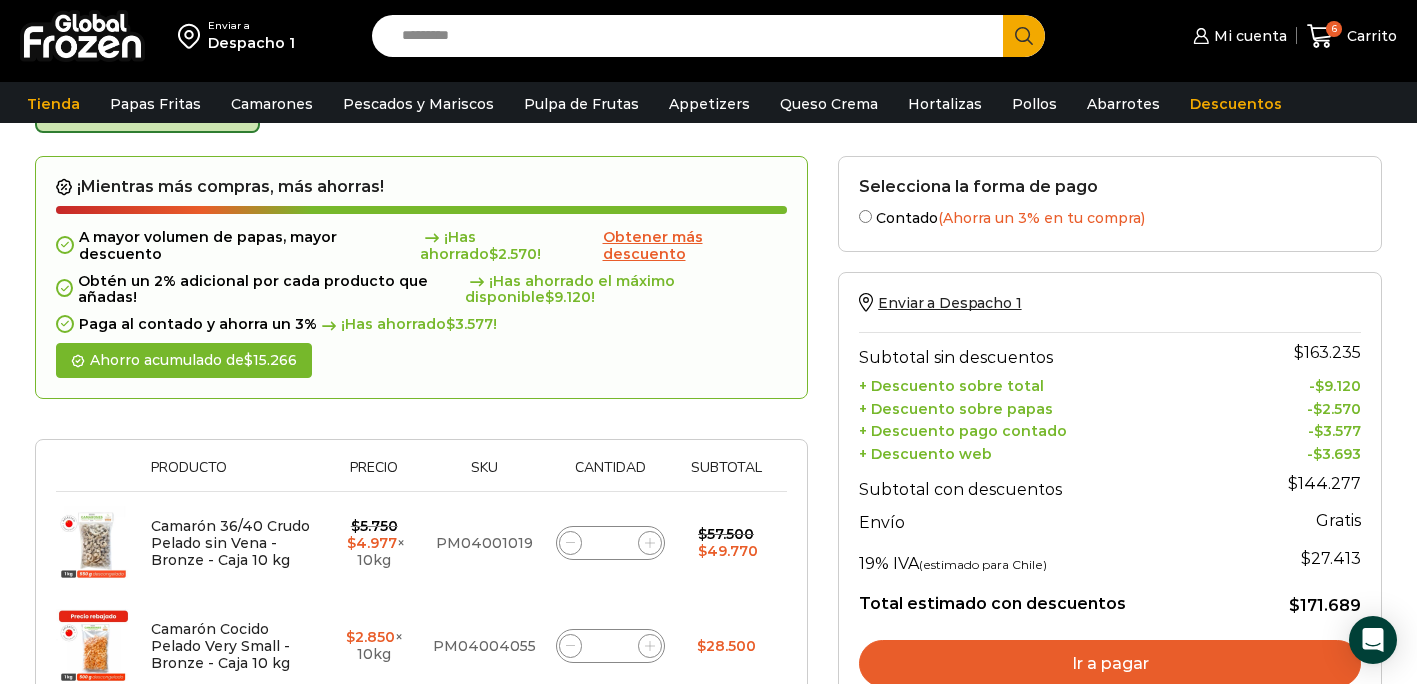 scroll, scrollTop: 113, scrollLeft: 0, axis: vertical 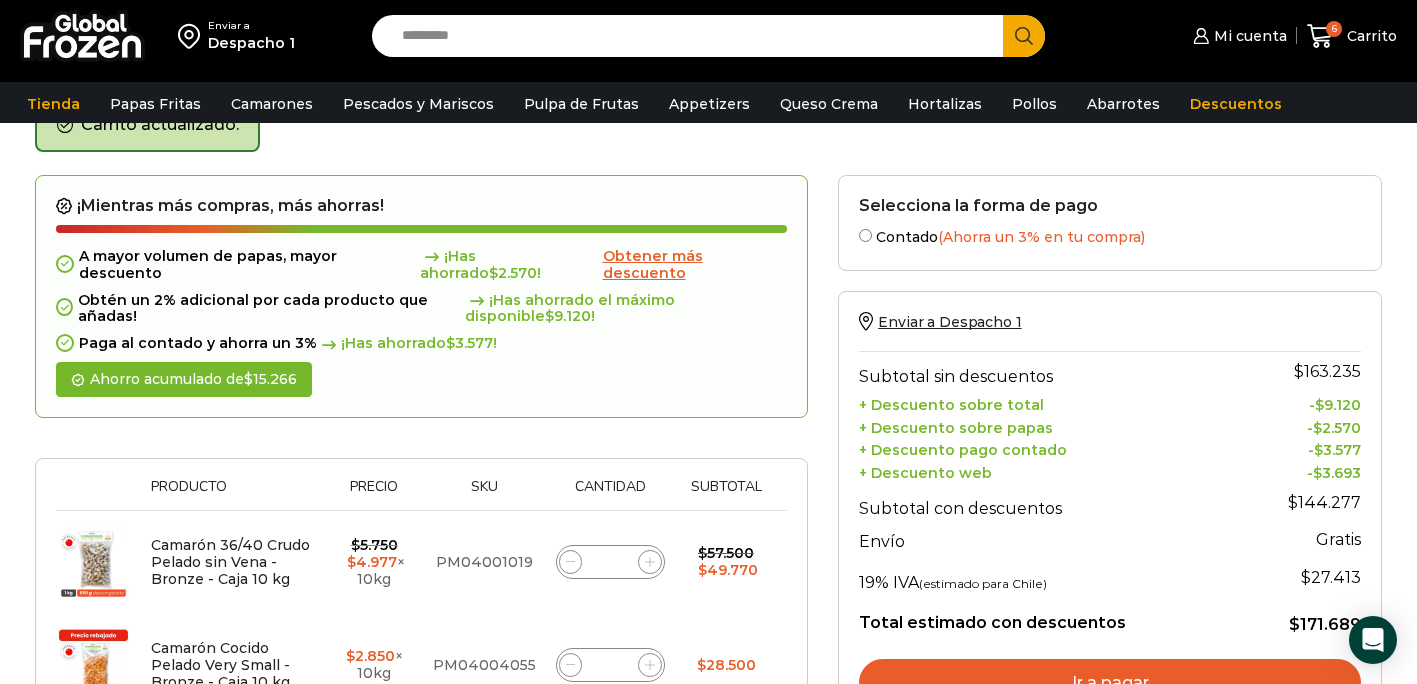 click 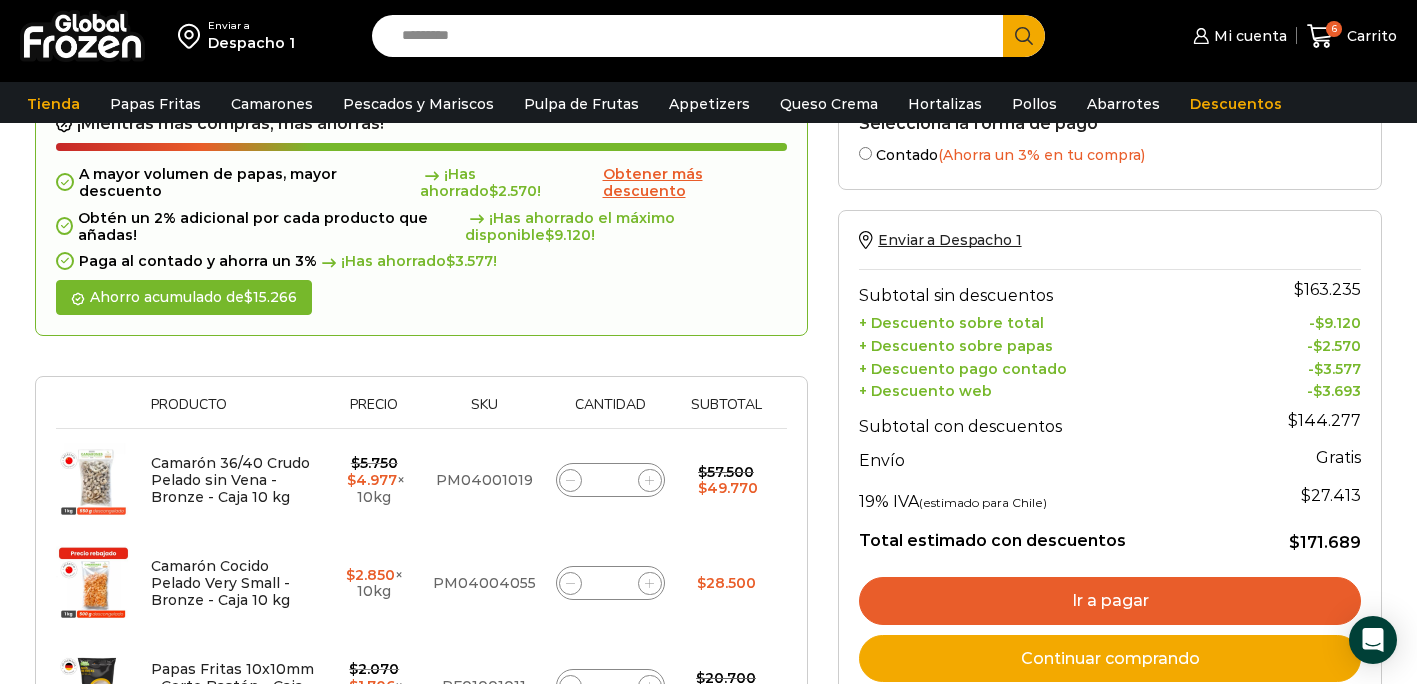 scroll, scrollTop: 122, scrollLeft: 0, axis: vertical 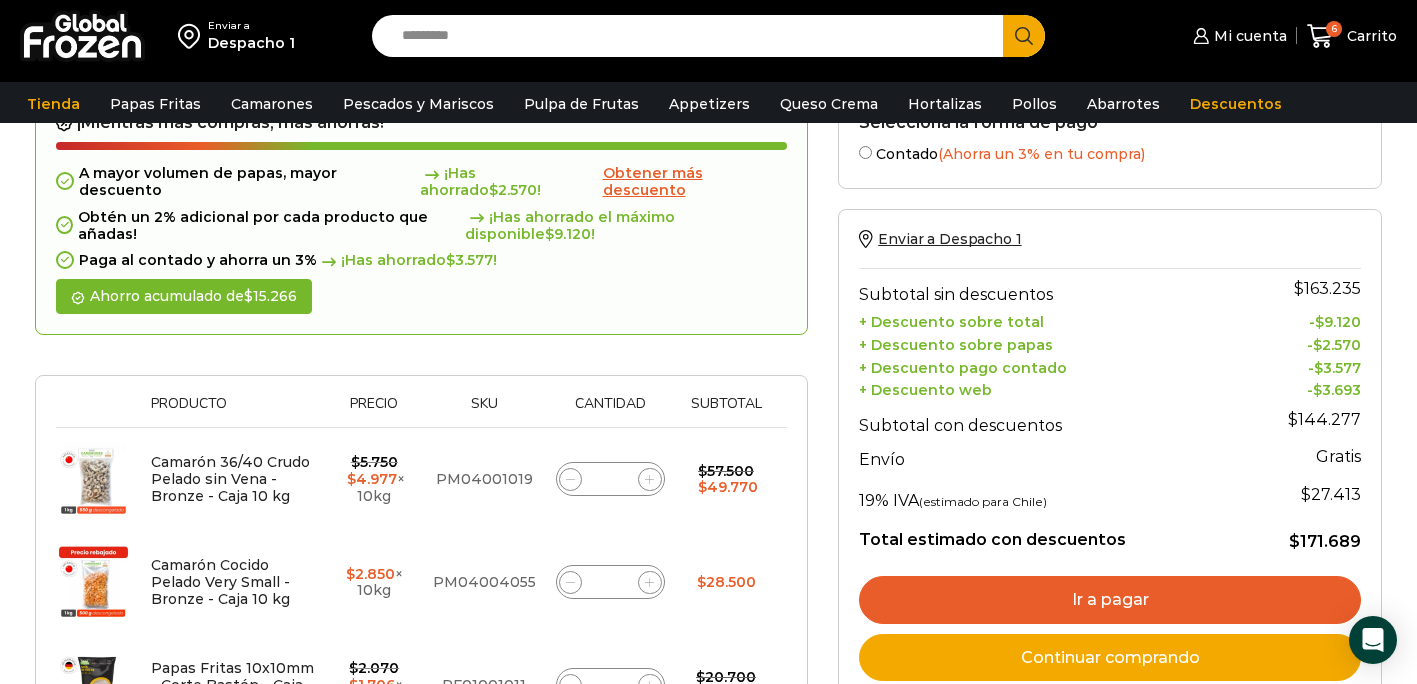 click on "*" 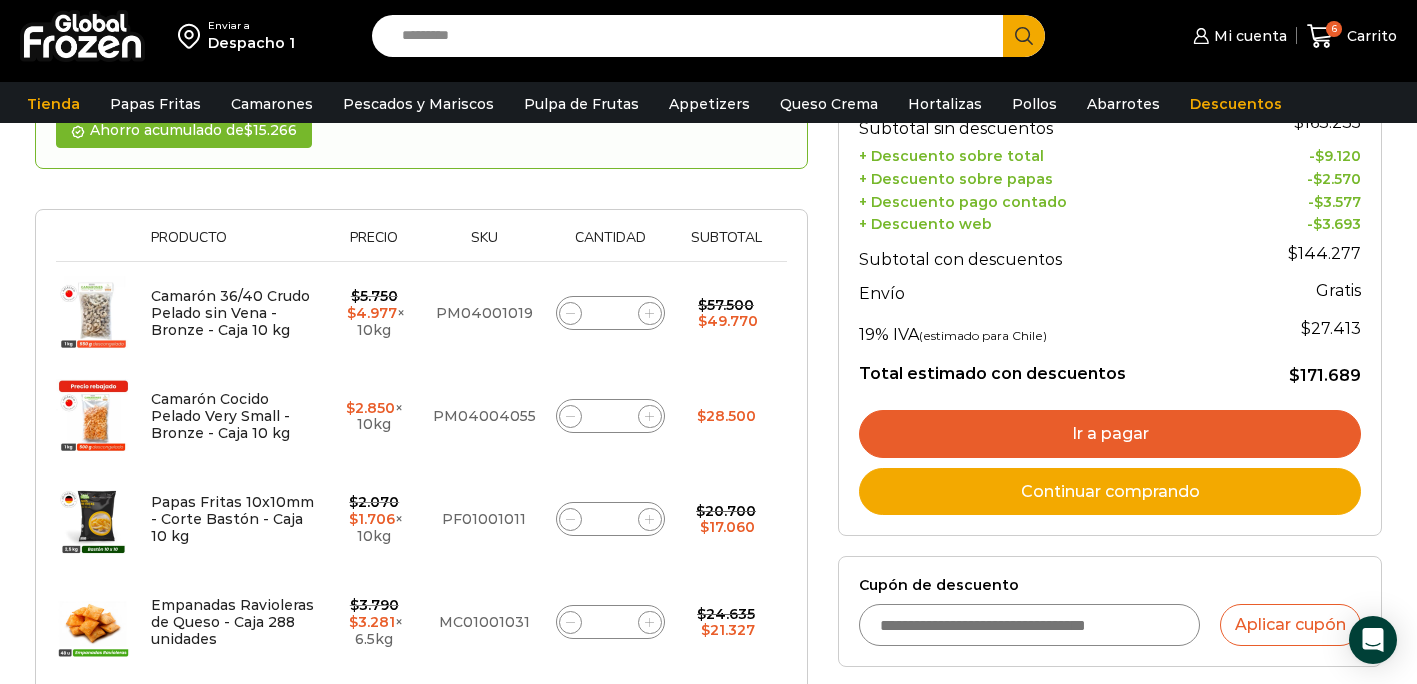 scroll, scrollTop: 271, scrollLeft: 0, axis: vertical 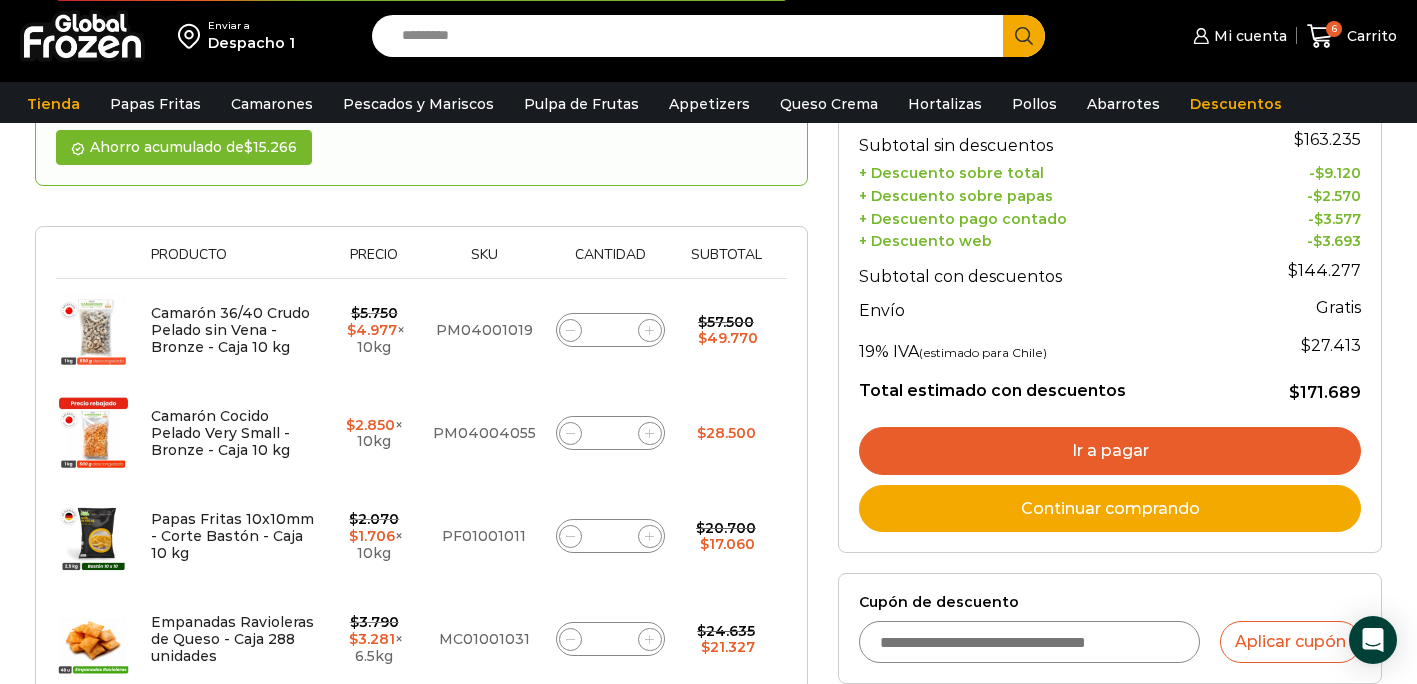 click on "Camarón 36/40 Crudo Pelado sin Vena - Bronze - Caja 10 kg cantidad
*" 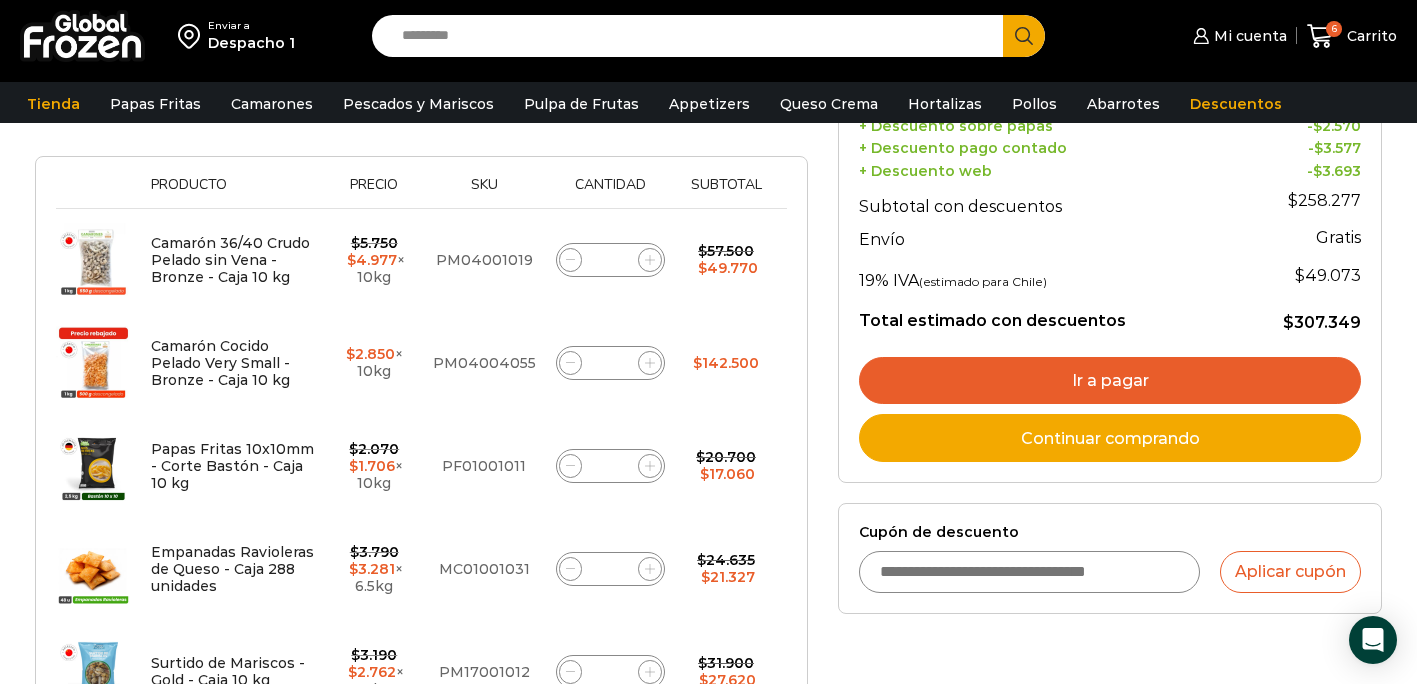 scroll, scrollTop: 452, scrollLeft: 0, axis: vertical 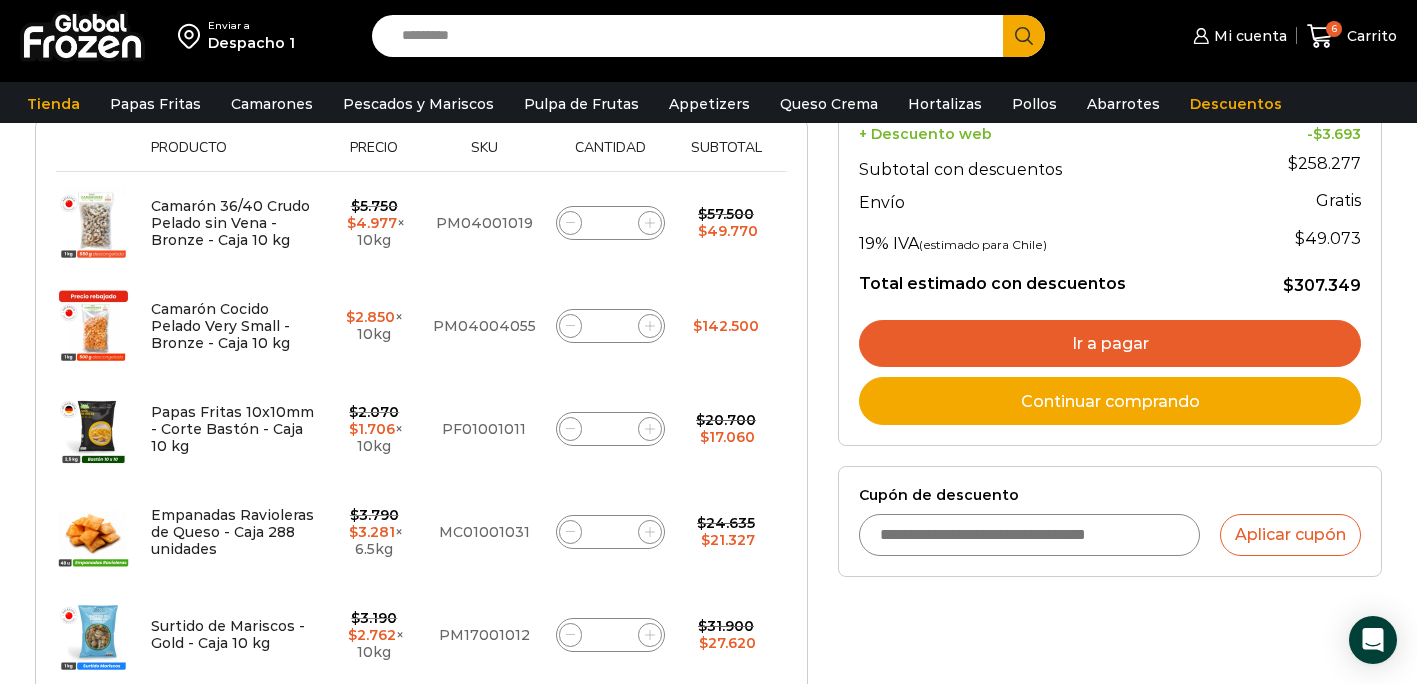 drag, startPoint x: 617, startPoint y: 312, endPoint x: 590, endPoint y: 312, distance: 27 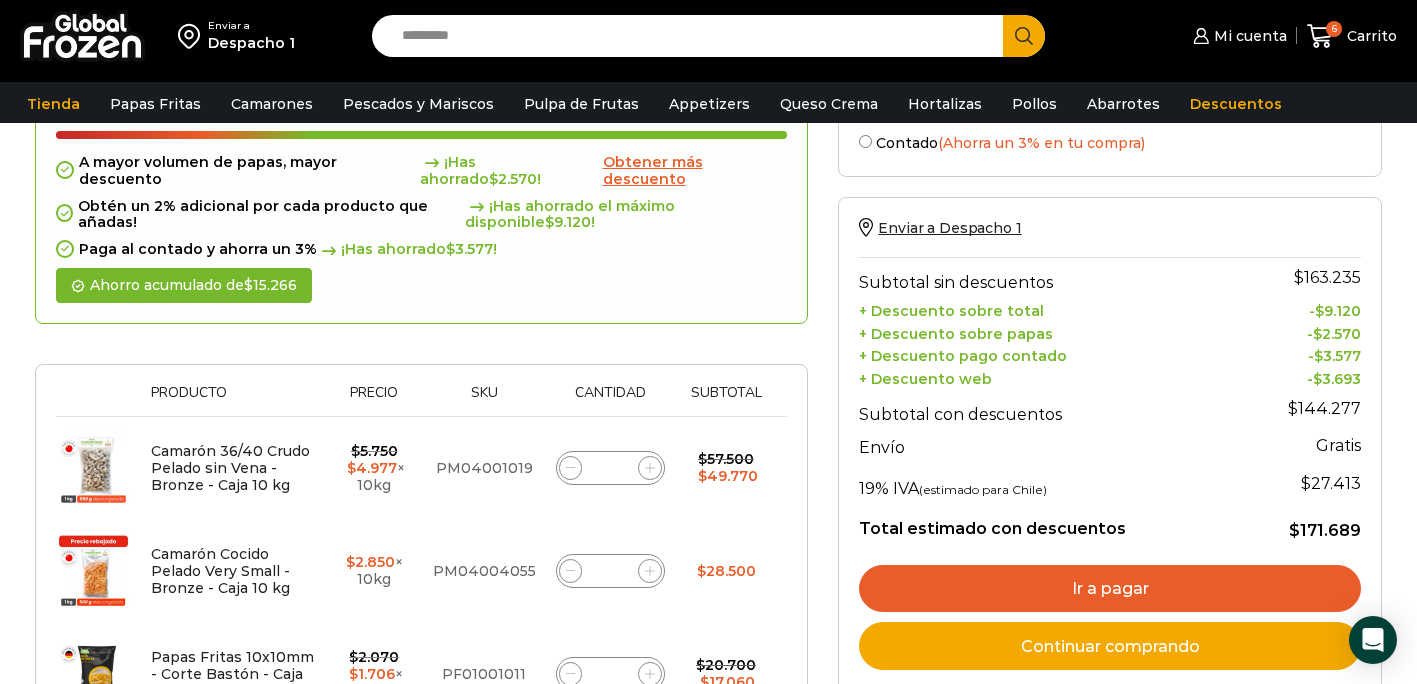 scroll, scrollTop: 185, scrollLeft: 0, axis: vertical 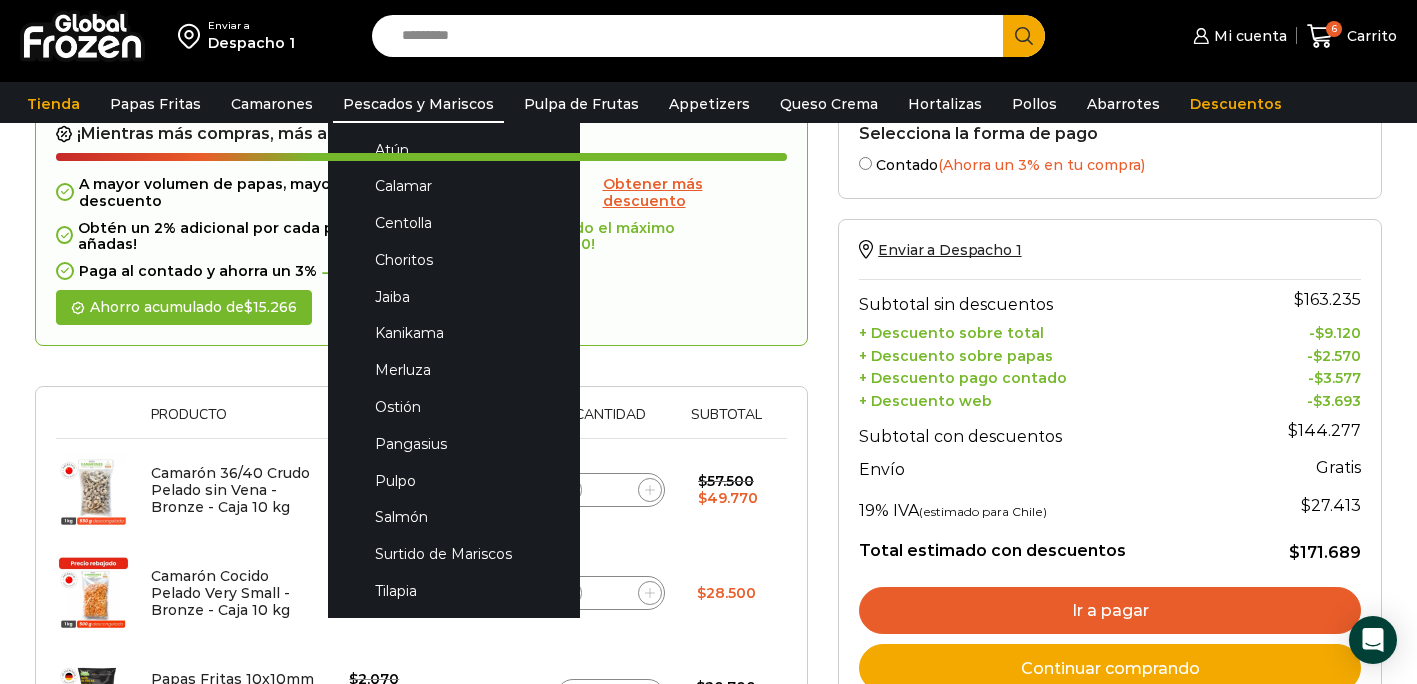 click on "Pescados y Mariscos" at bounding box center [418, 104] 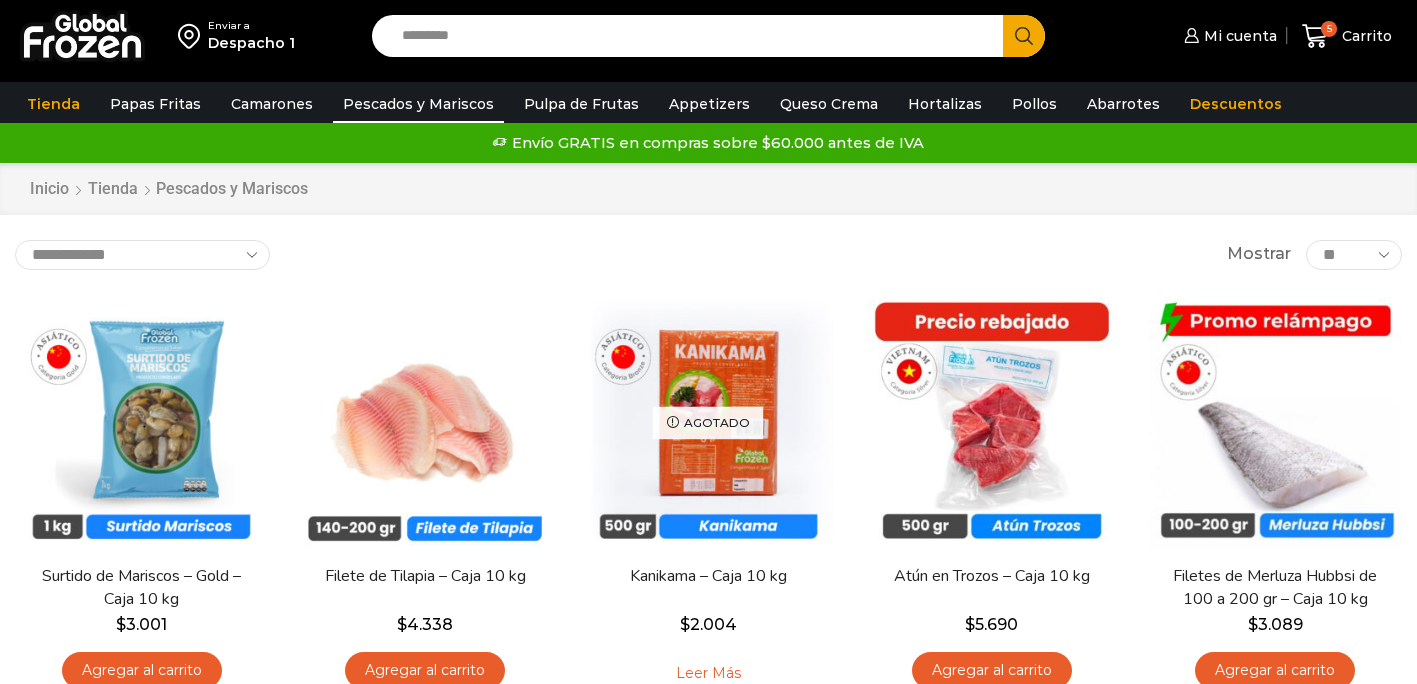 scroll, scrollTop: 0, scrollLeft: 0, axis: both 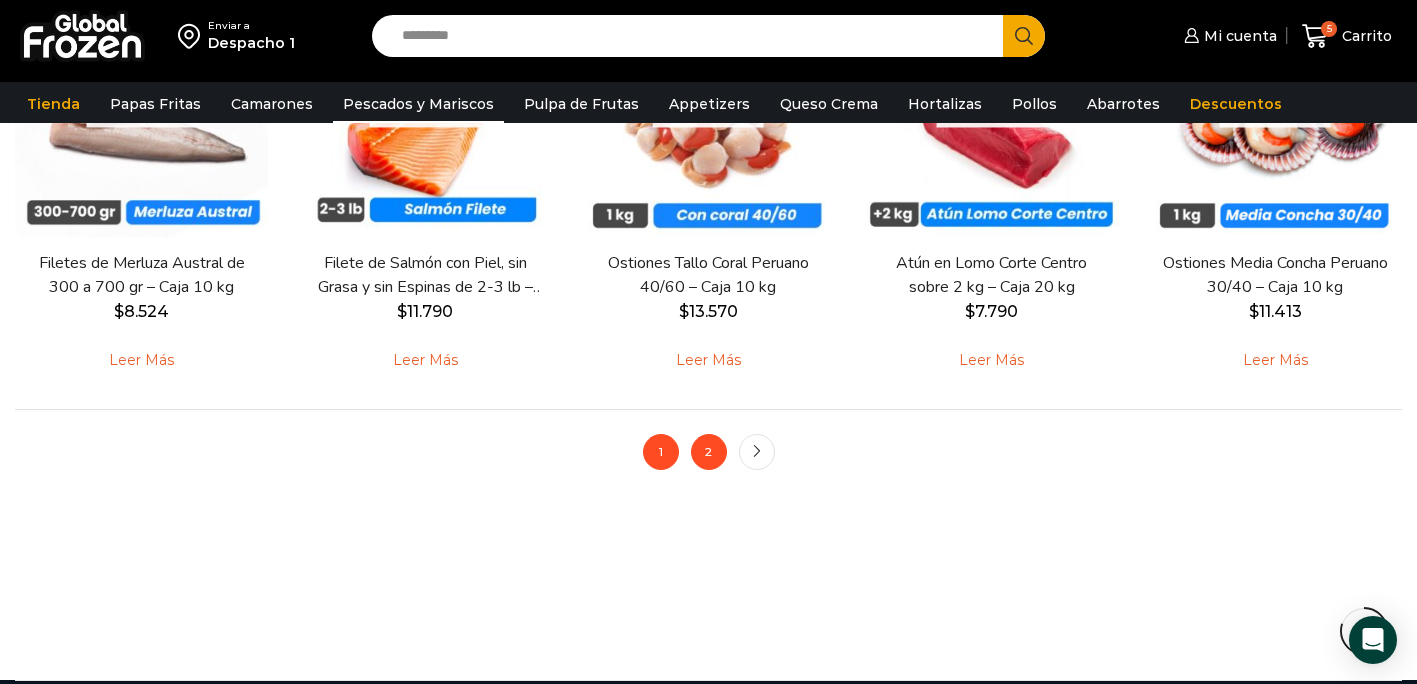 click on "2" at bounding box center (709, 452) 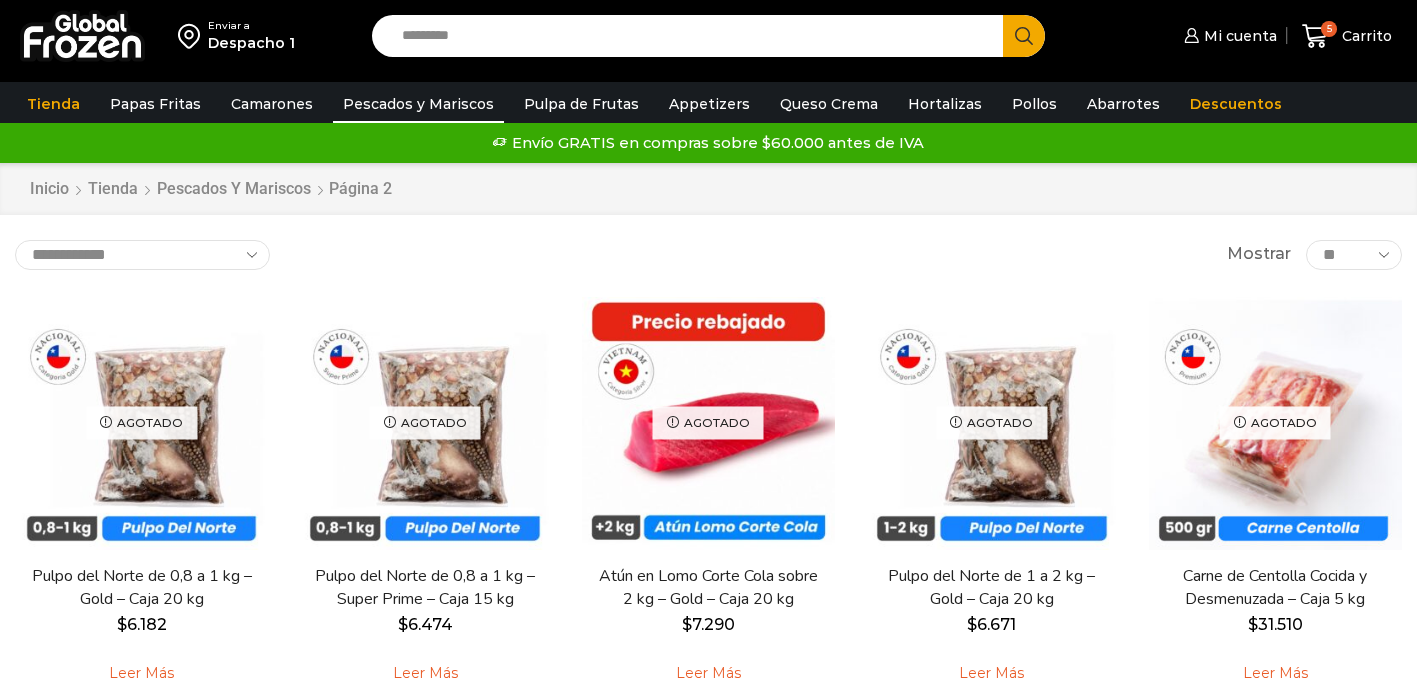 scroll, scrollTop: 0, scrollLeft: 0, axis: both 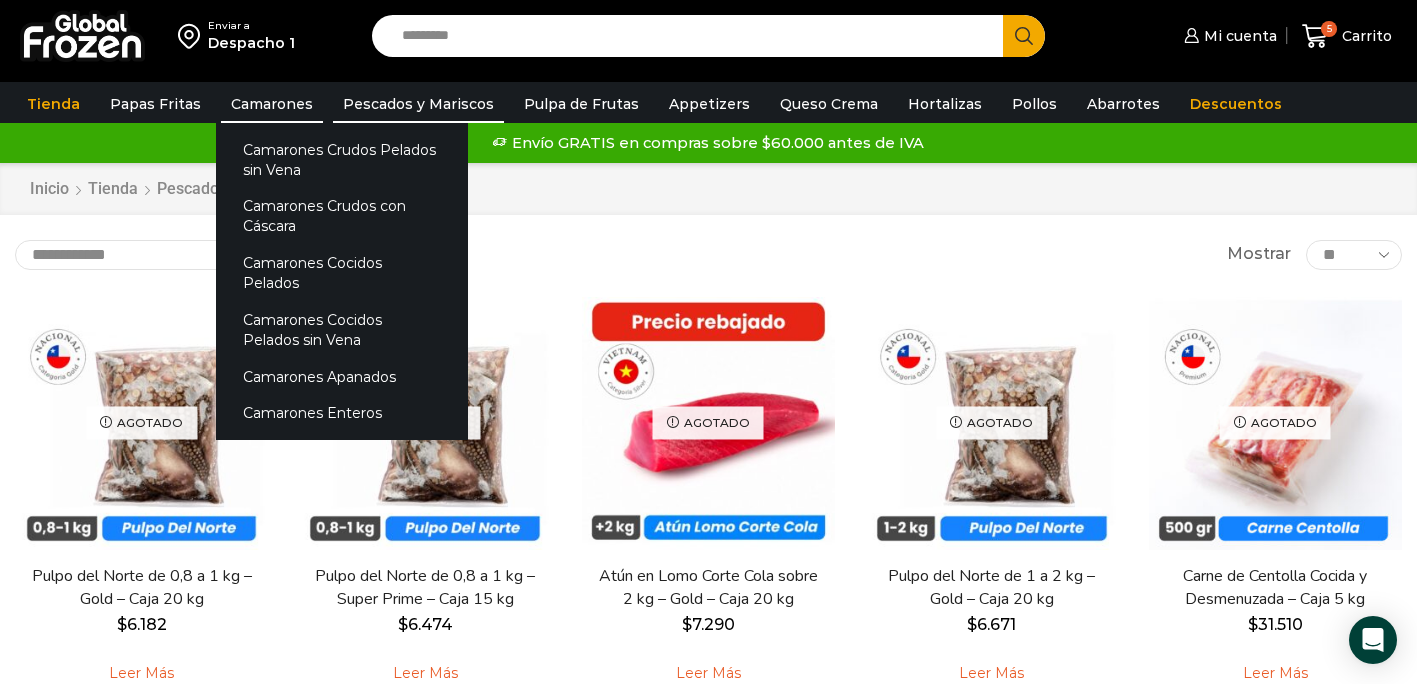 click on "Camarones" at bounding box center (272, 104) 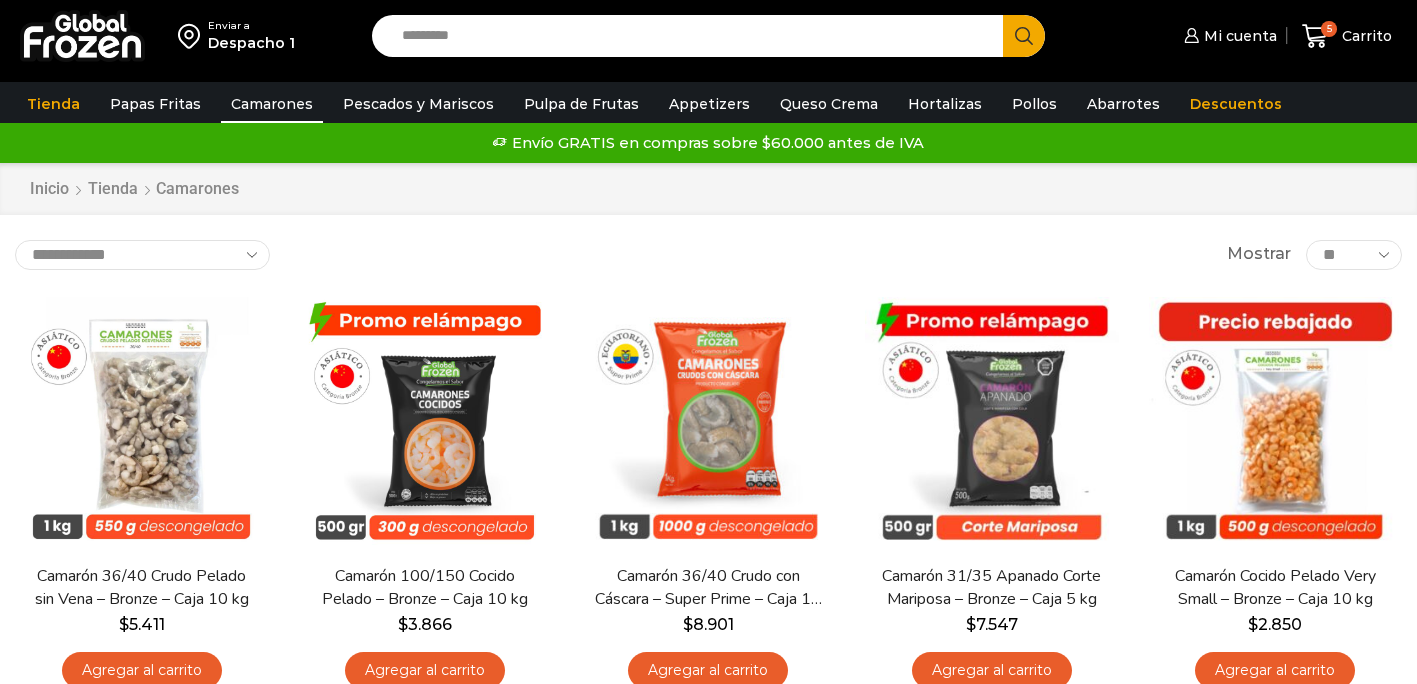 scroll, scrollTop: 0, scrollLeft: 0, axis: both 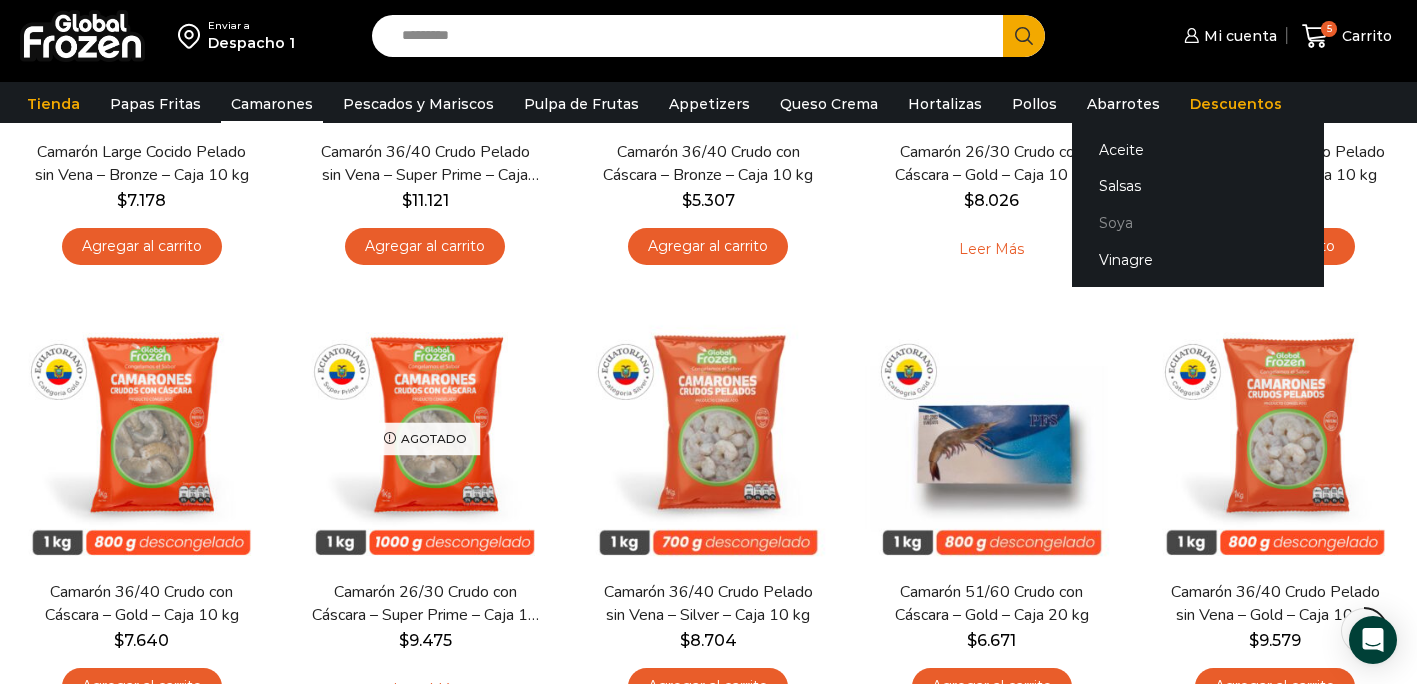 click on "Soya" at bounding box center [1198, 223] 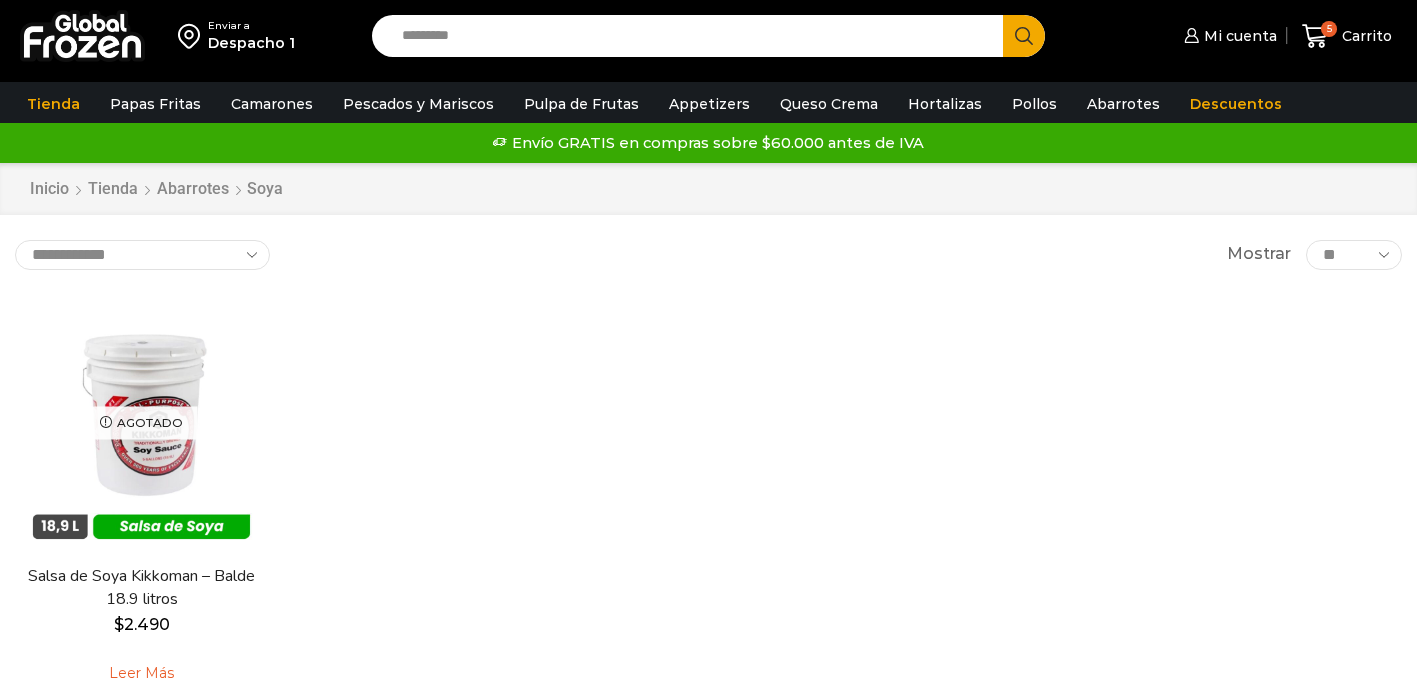 scroll, scrollTop: 0, scrollLeft: 0, axis: both 